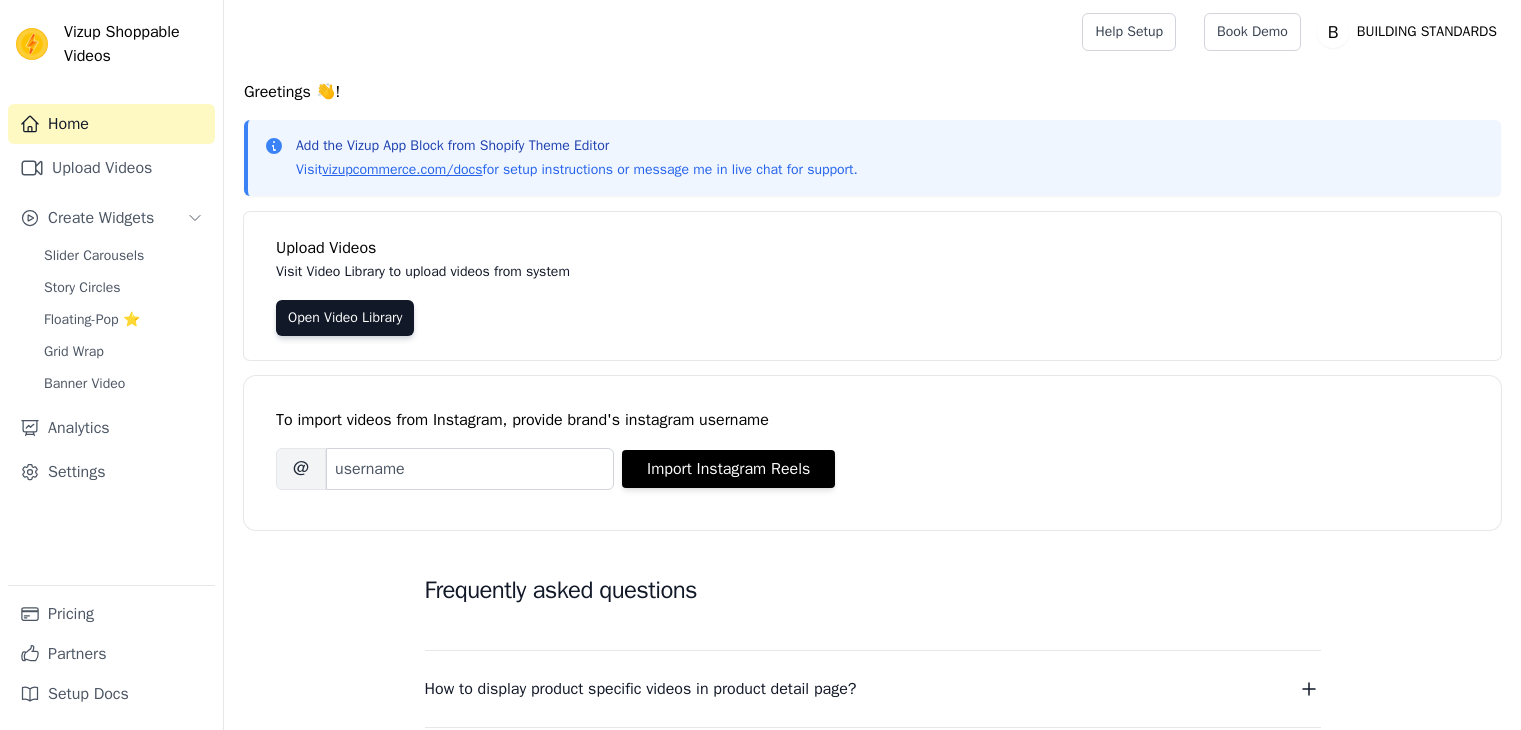 scroll, scrollTop: 0, scrollLeft: 0, axis: both 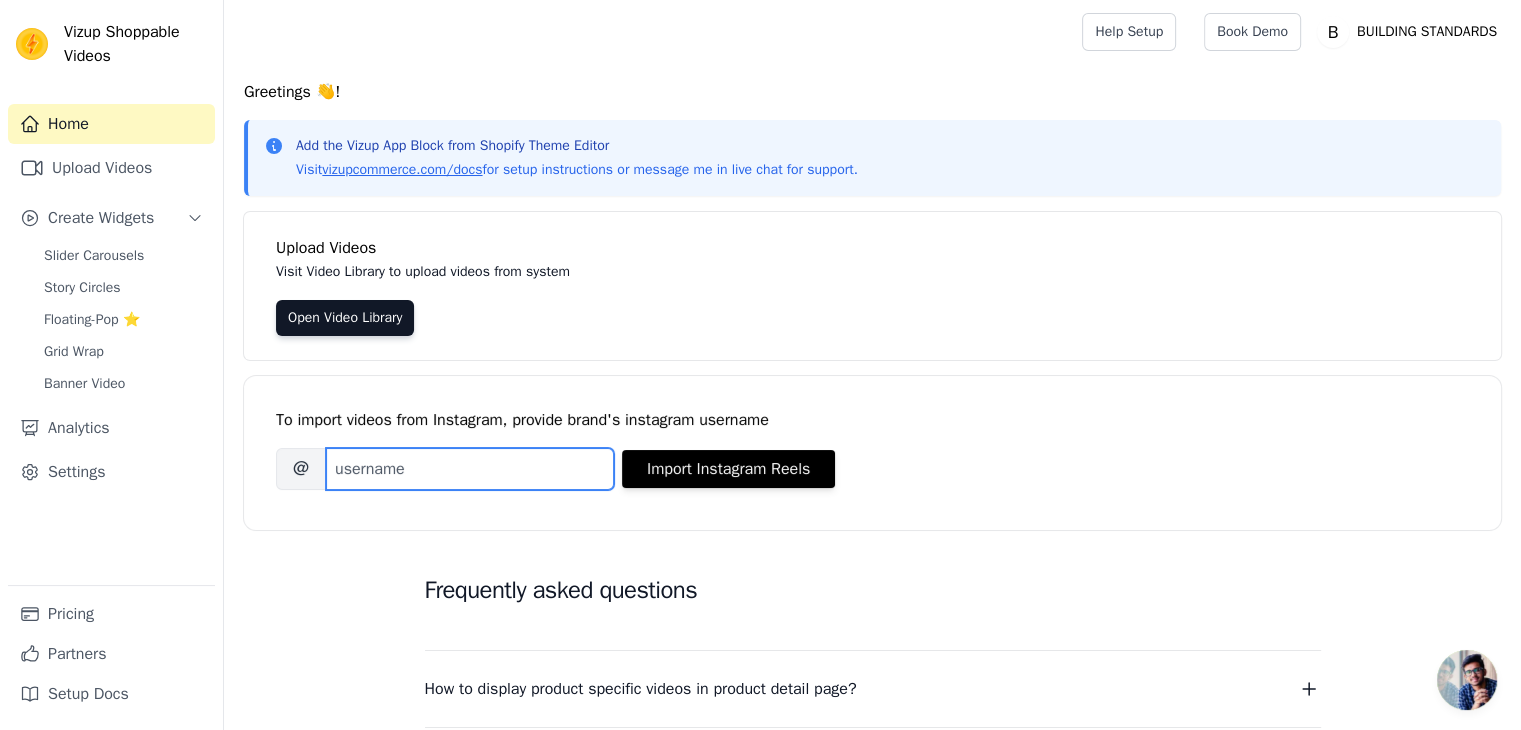 click on "Brand's Instagram Username" at bounding box center [470, 469] 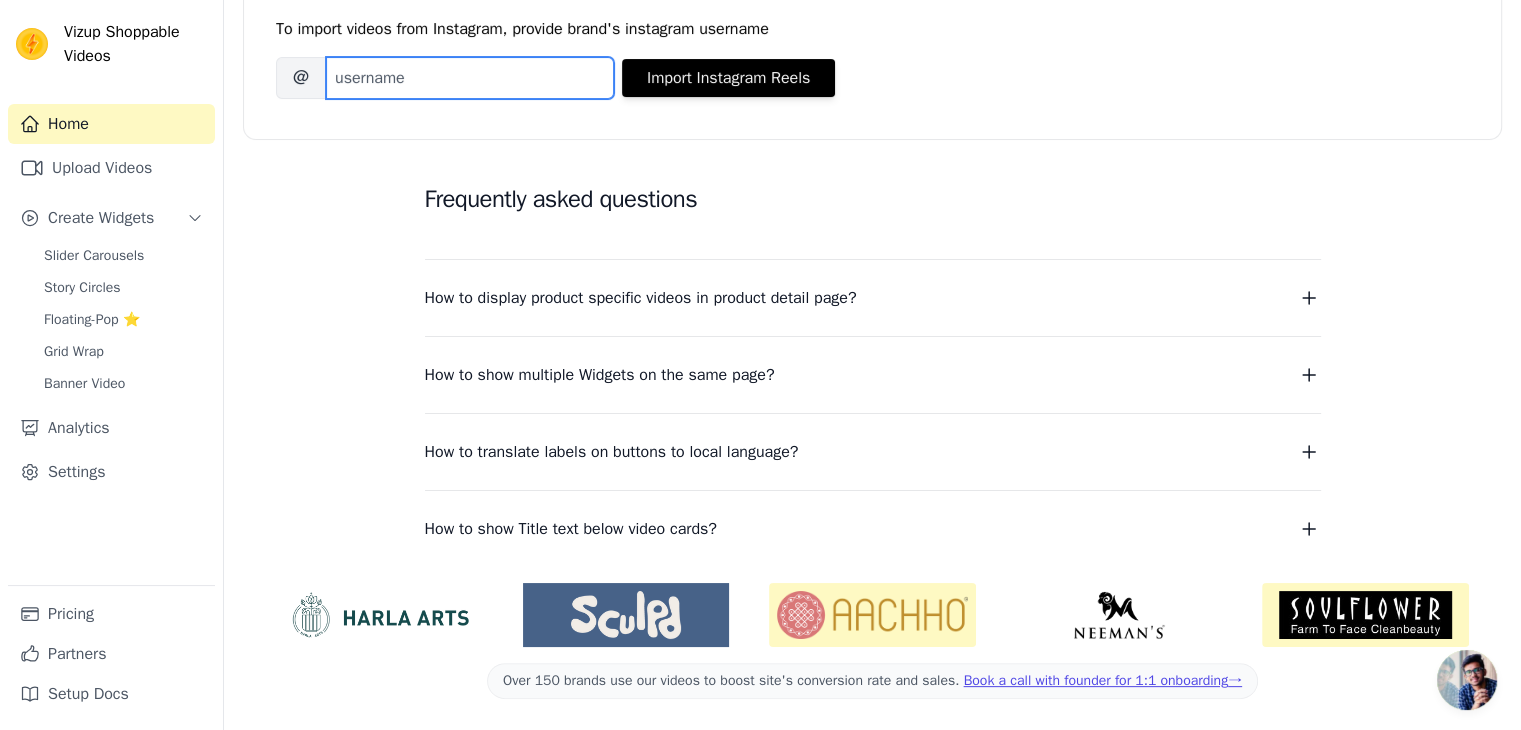 scroll, scrollTop: 0, scrollLeft: 0, axis: both 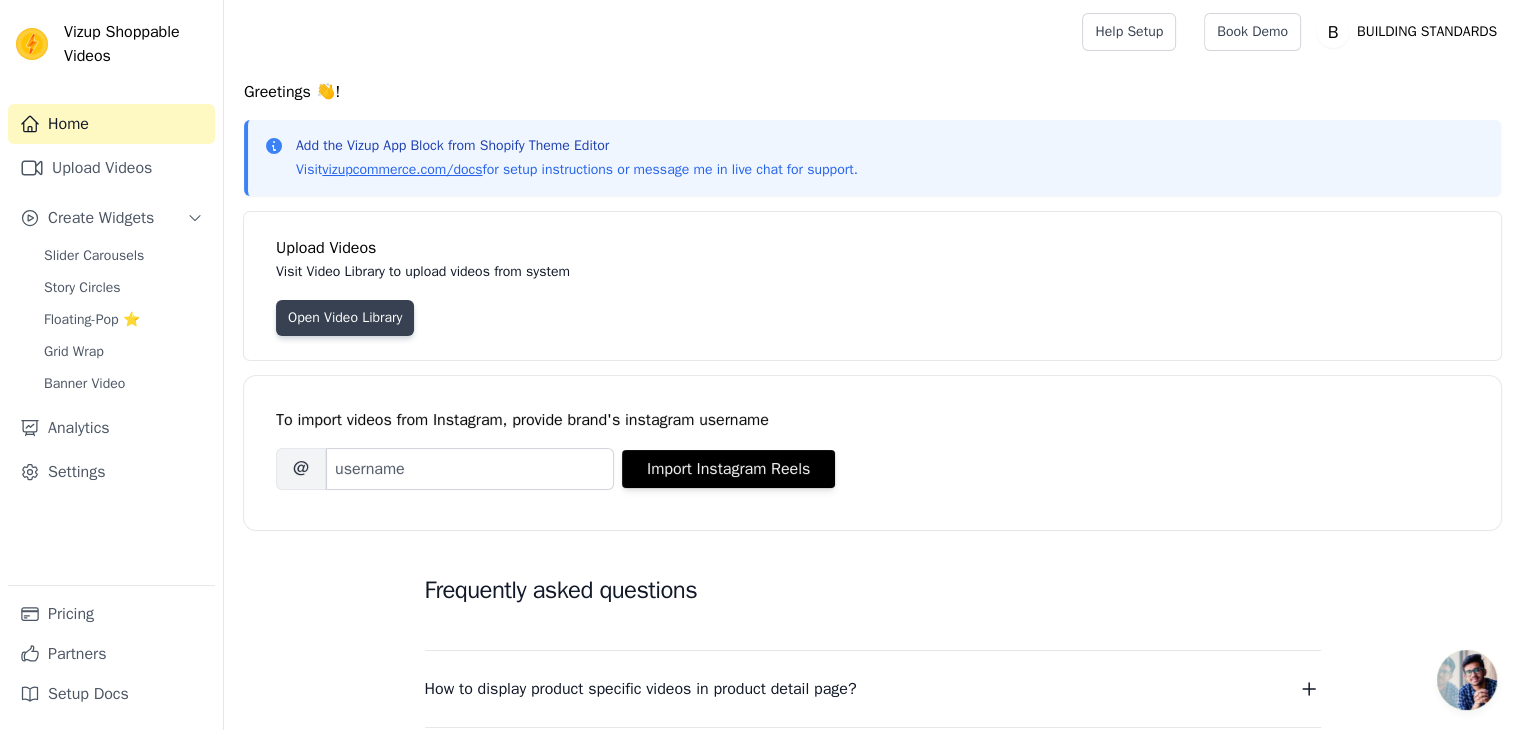 click on "Open Video Library" at bounding box center (345, 318) 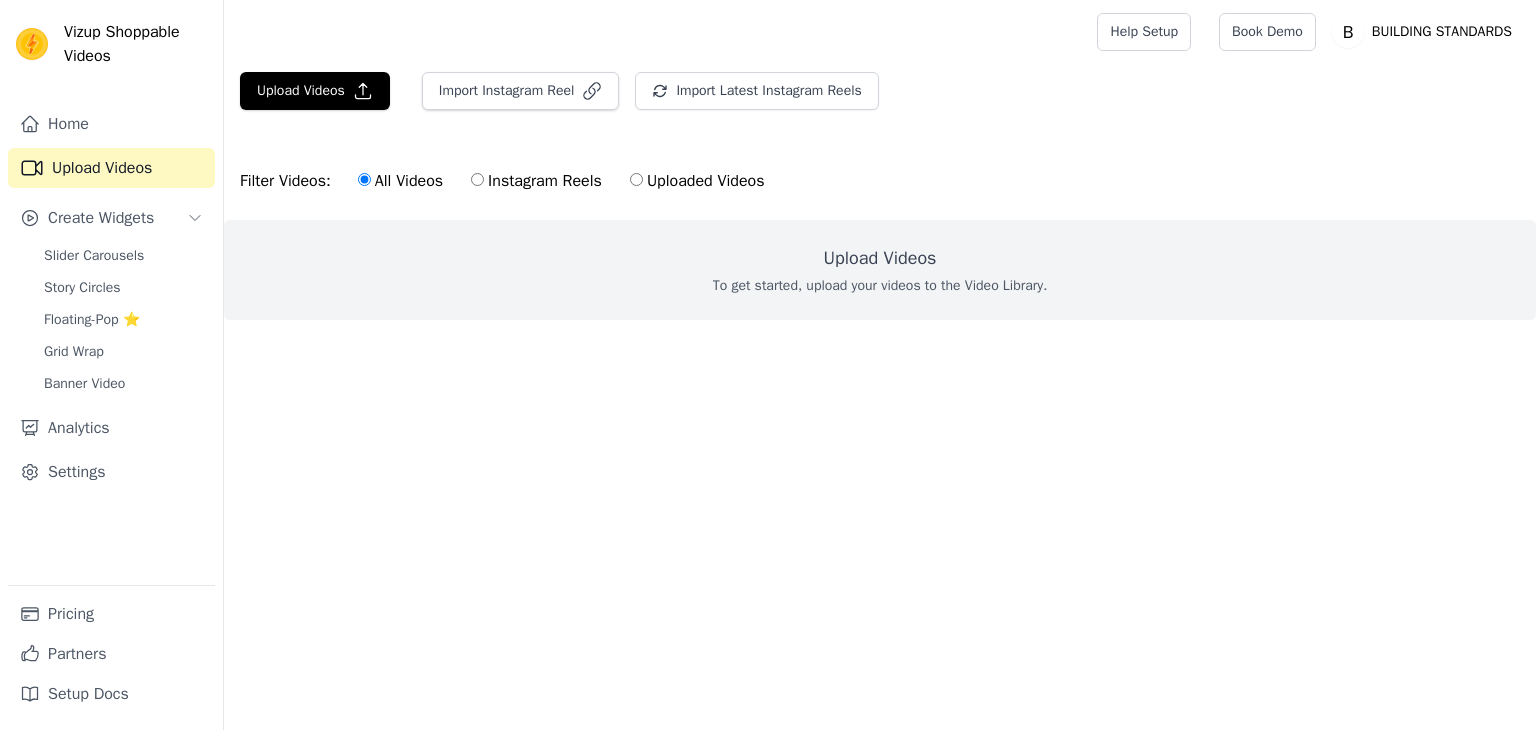 scroll, scrollTop: 0, scrollLeft: 0, axis: both 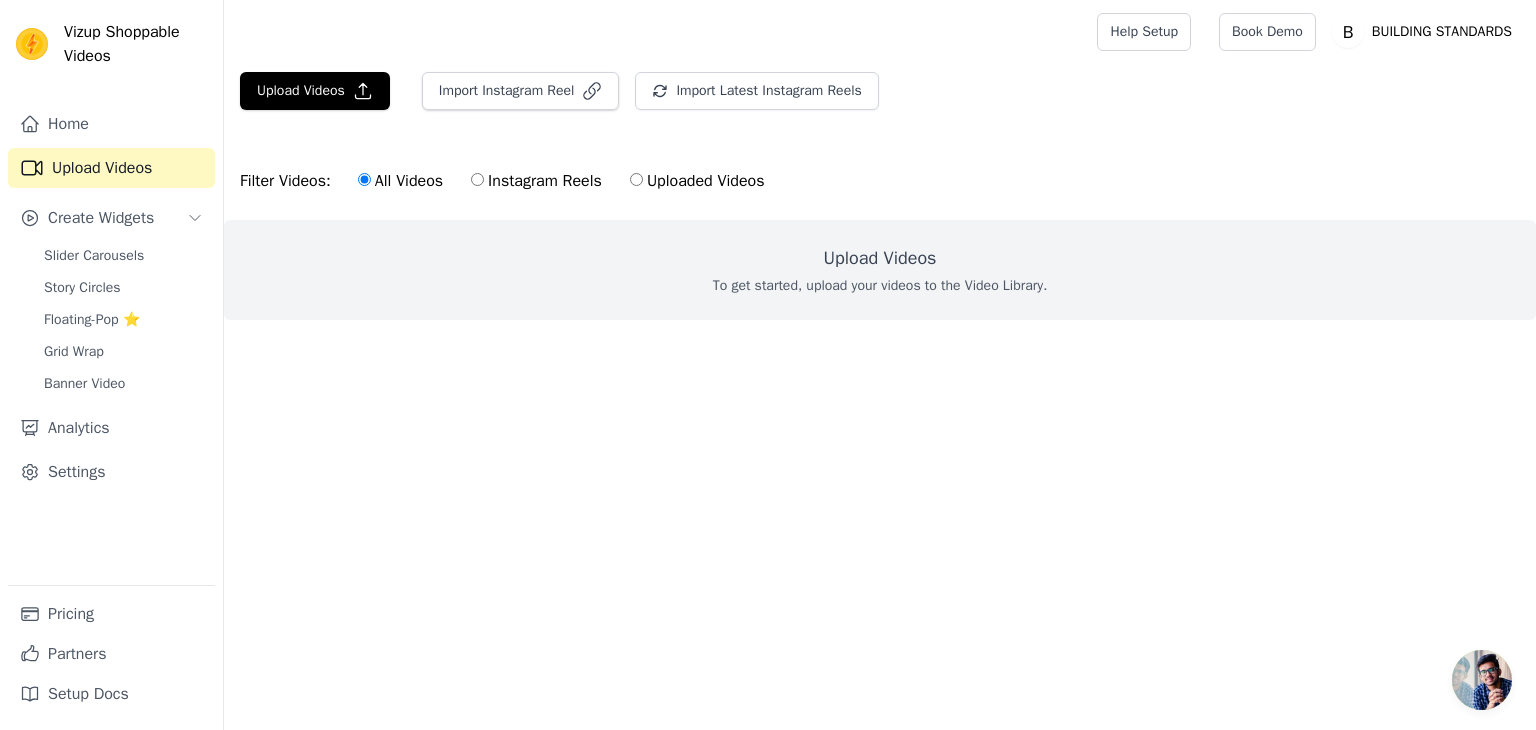 click on "Instagram Reels" at bounding box center [536, 181] 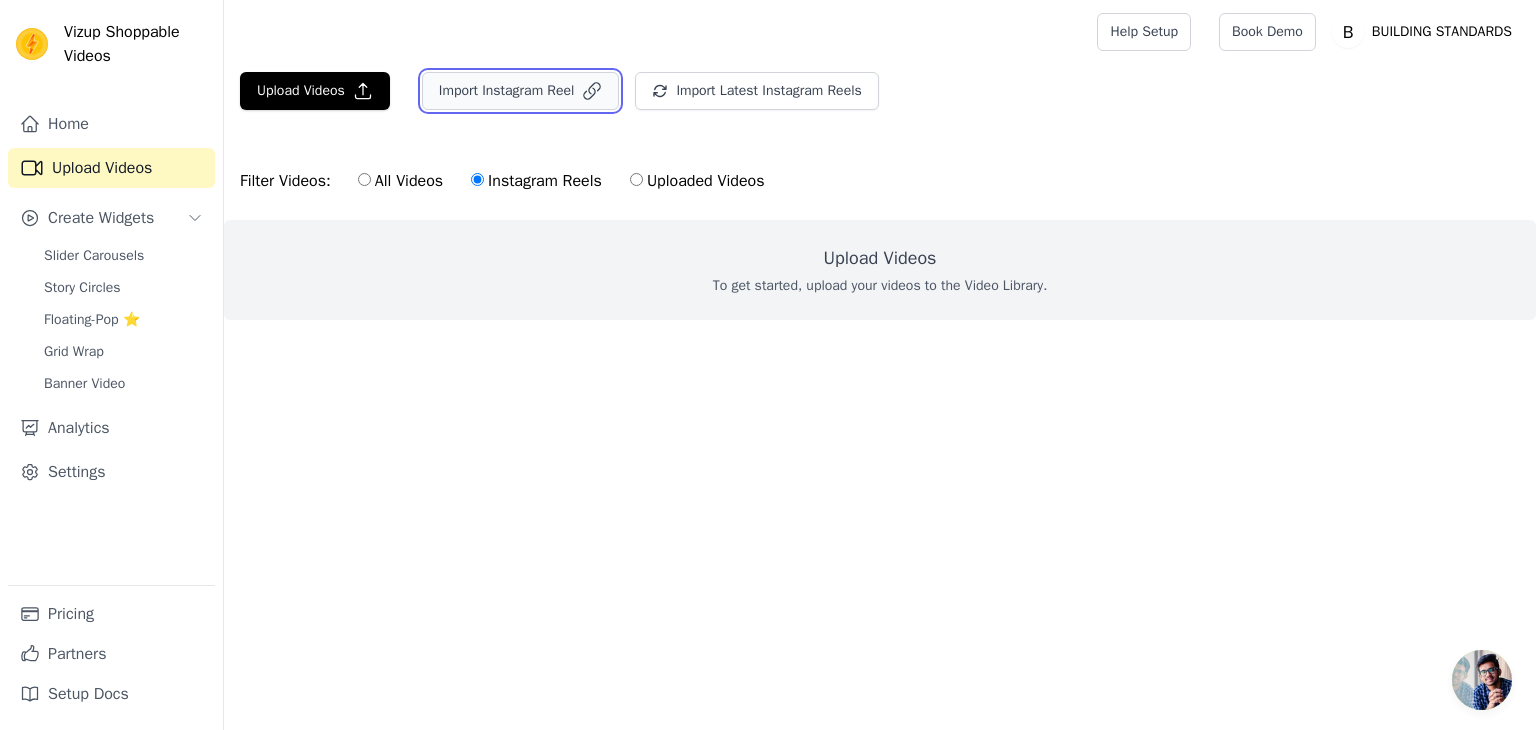 click on "Import Instagram Reel" at bounding box center (521, 91) 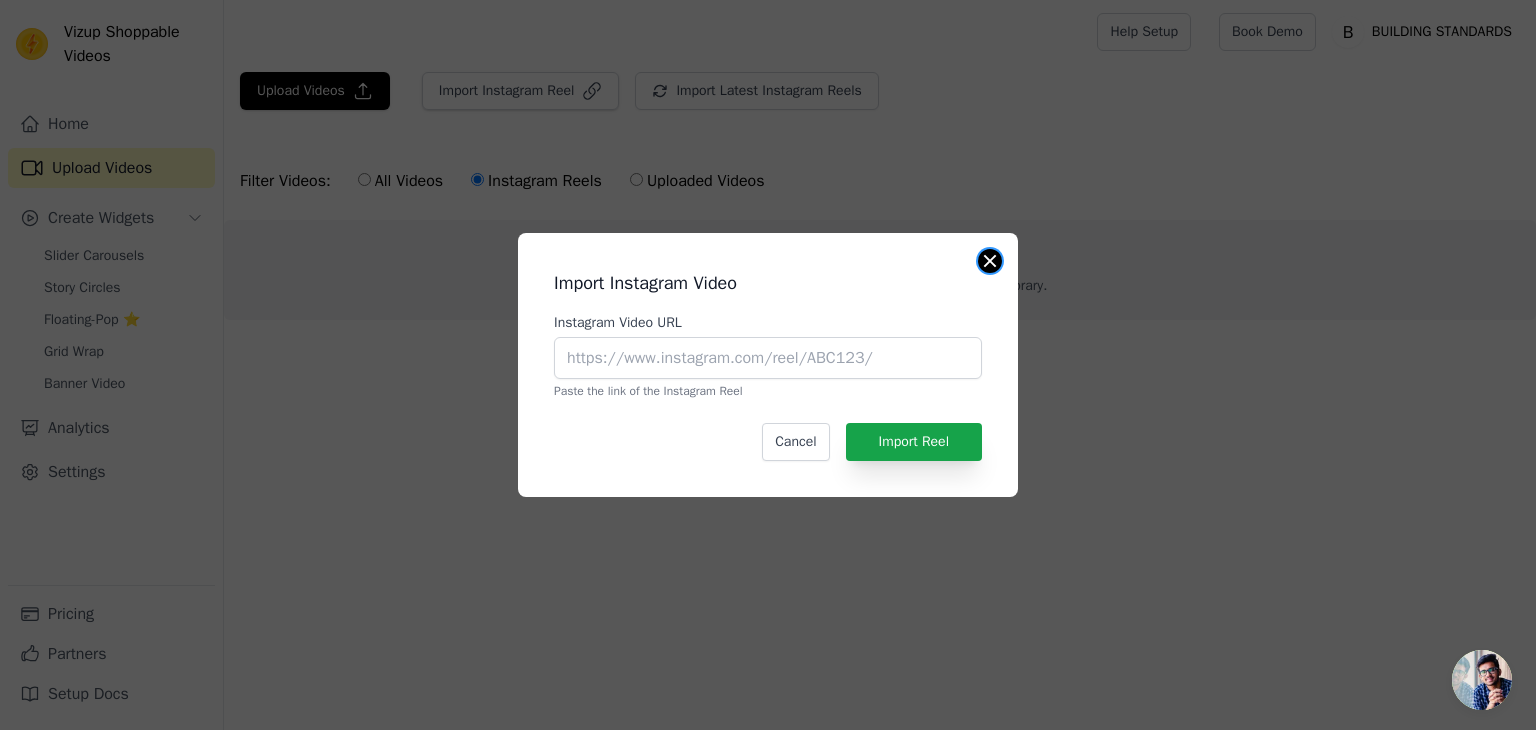 click at bounding box center [990, 261] 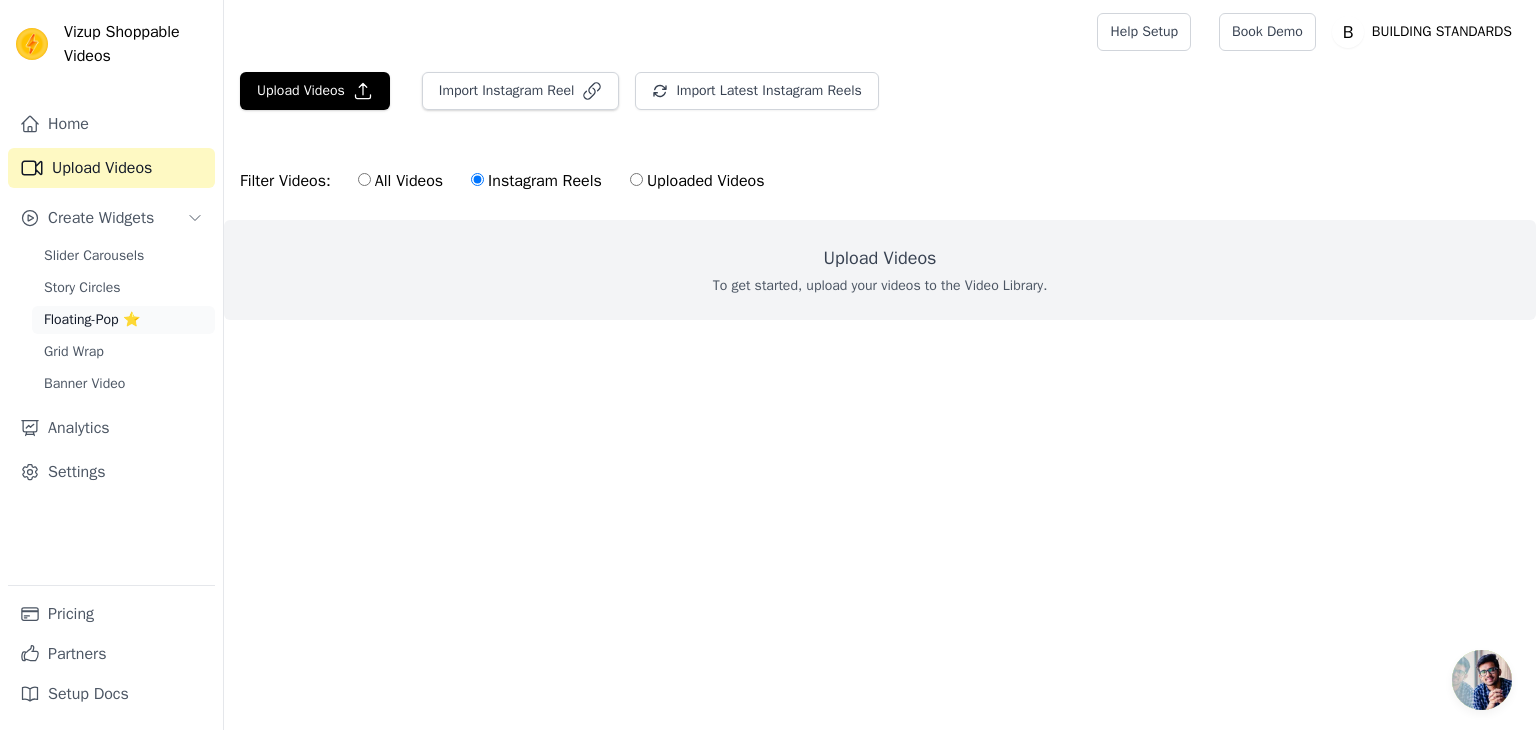 click on "Floating-Pop ⭐" at bounding box center (92, 320) 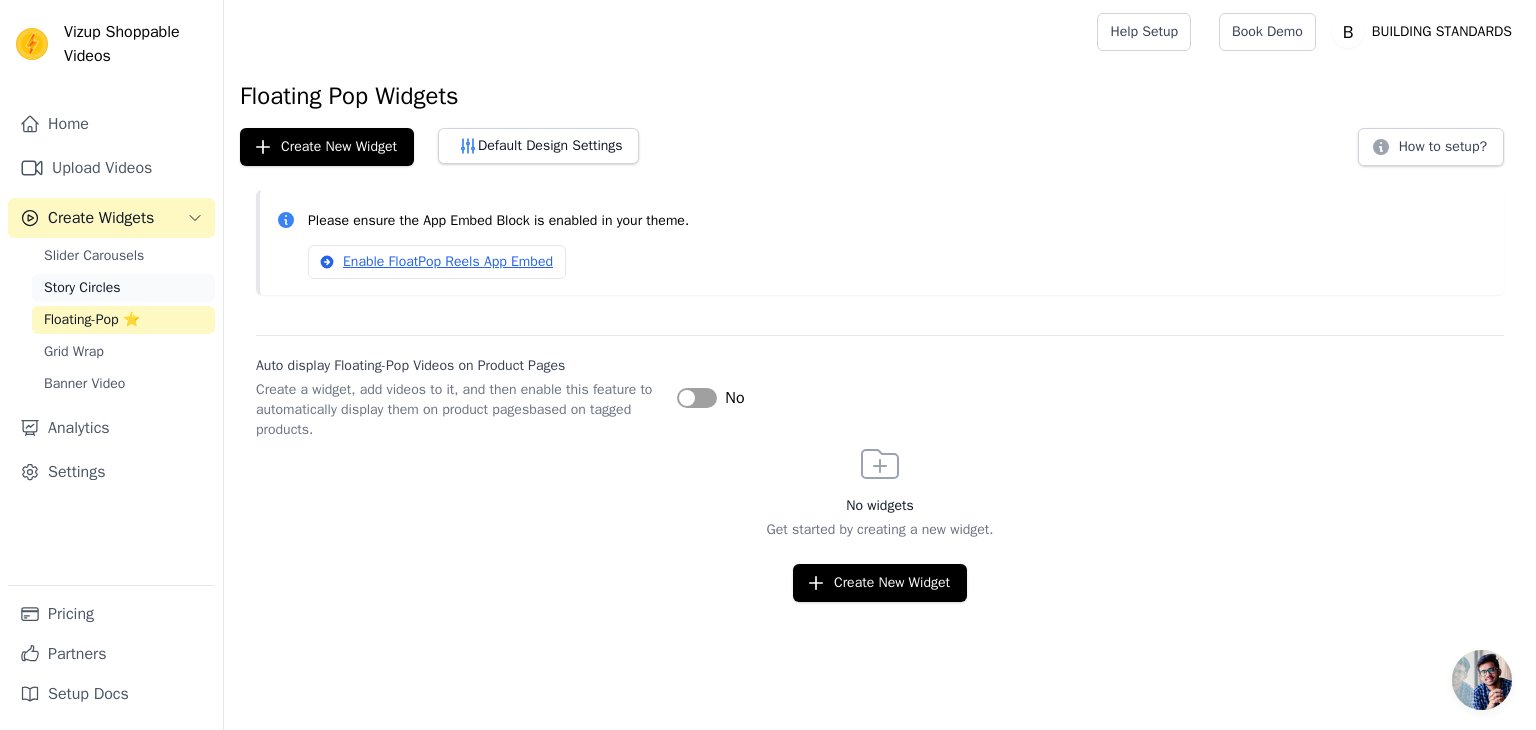 click on "Story Circles" at bounding box center [82, 288] 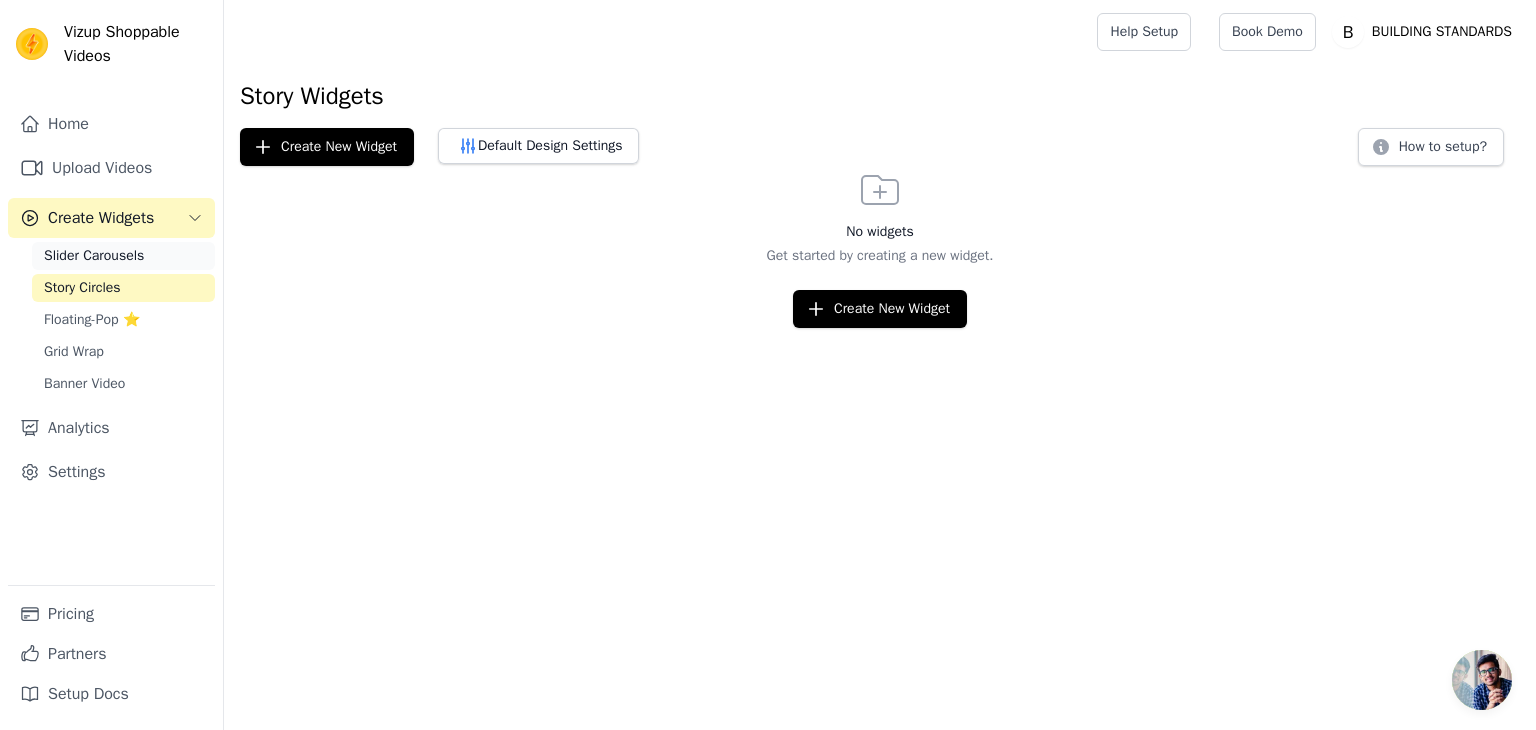 click on "Slider Carousels" at bounding box center [94, 256] 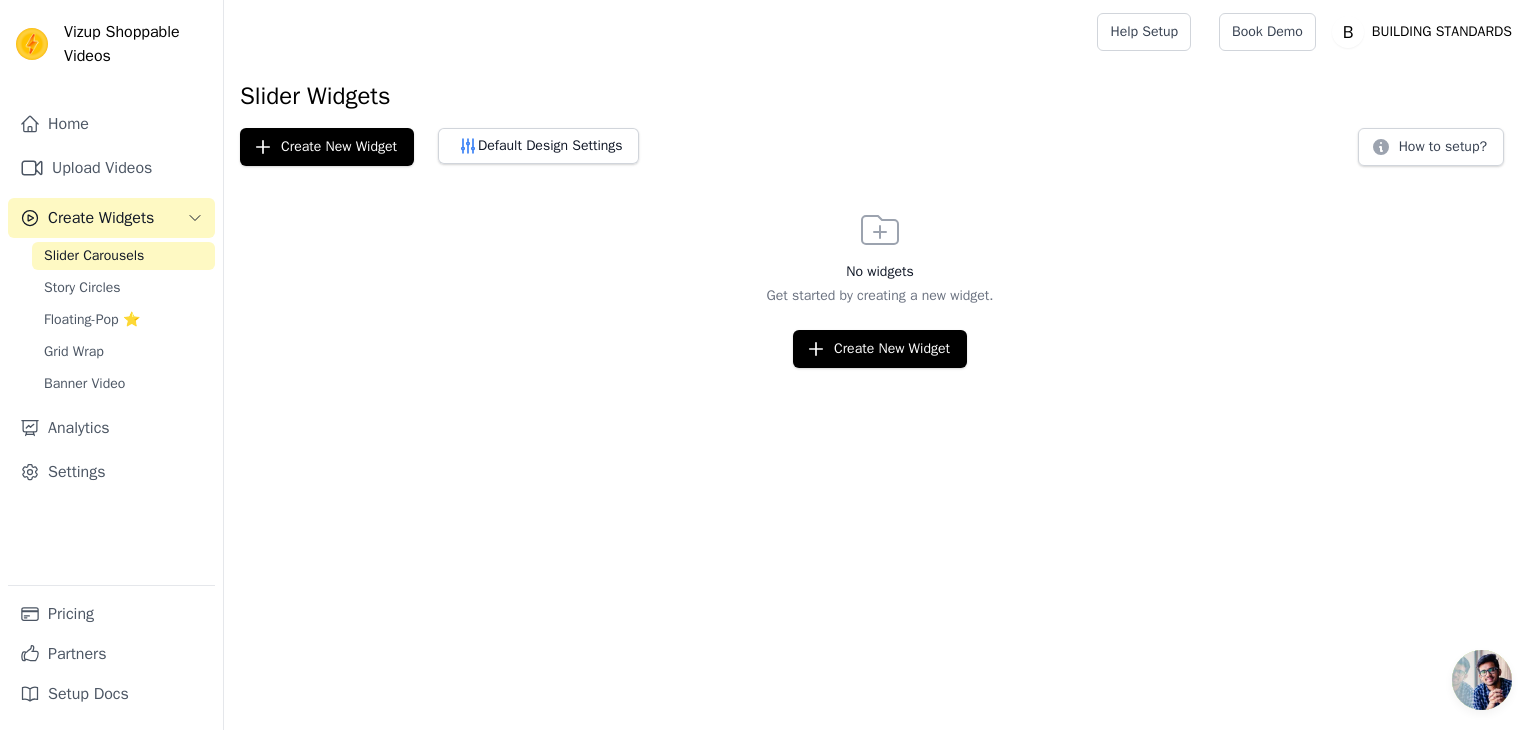click on "Create Widgets" at bounding box center [101, 218] 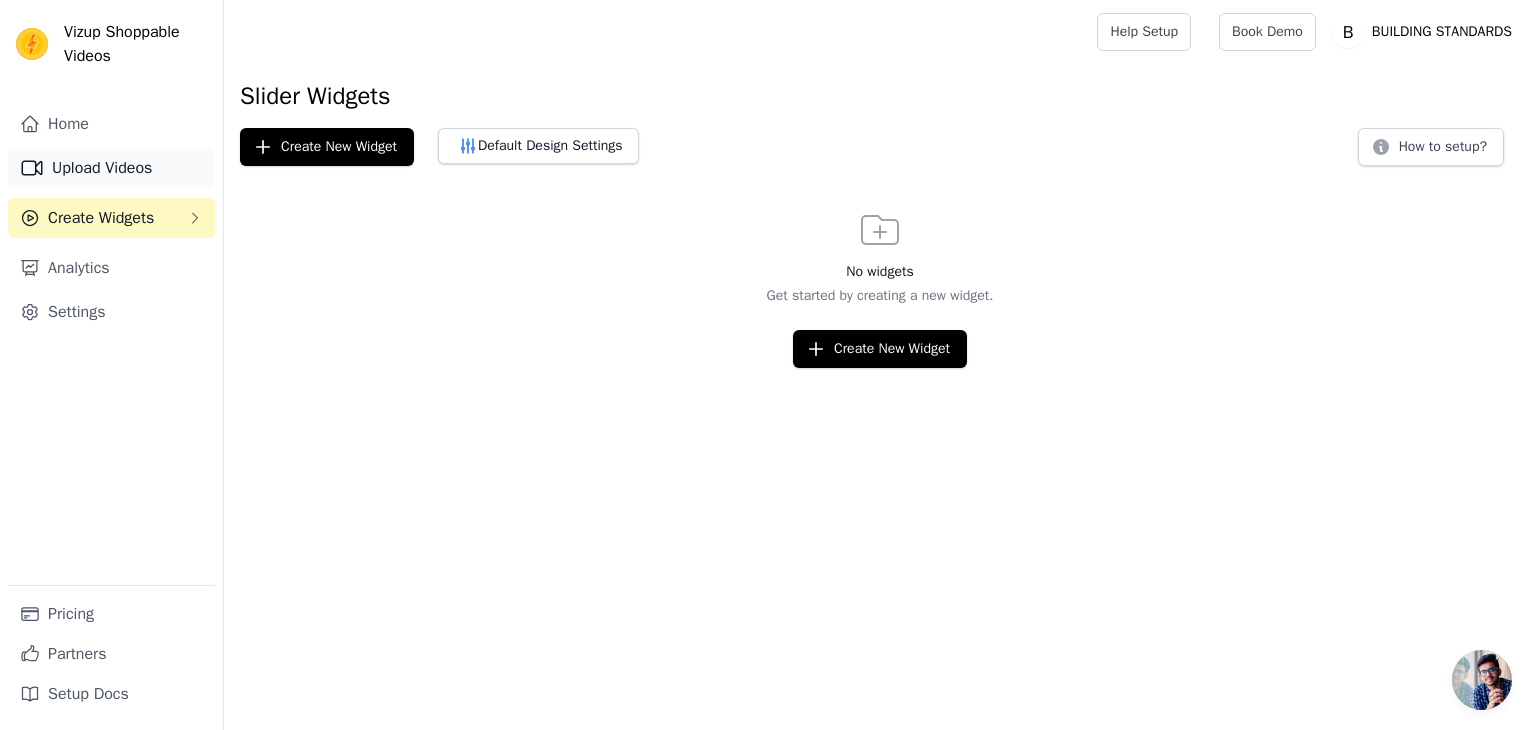 click on "Upload Videos" at bounding box center (111, 168) 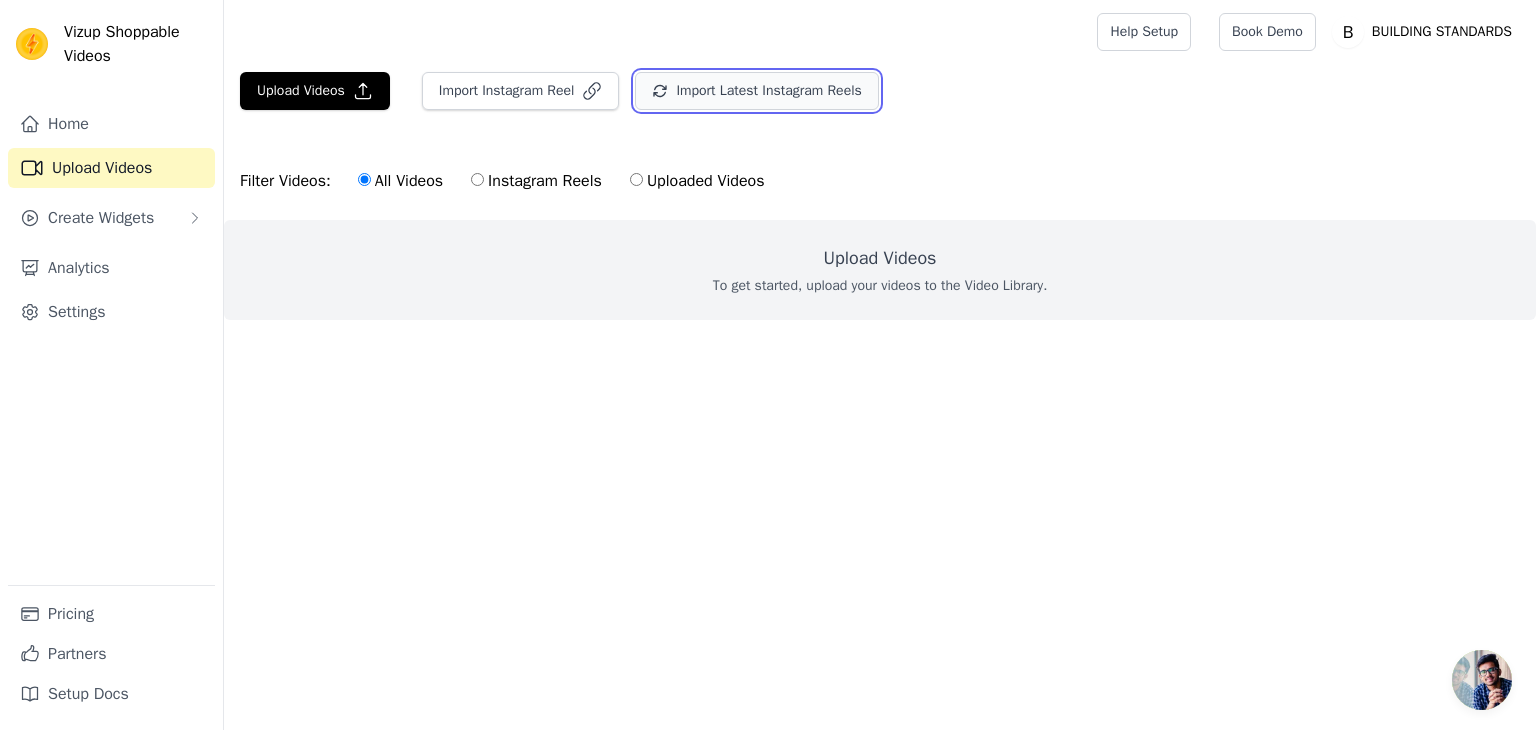 click on "Import Latest Instagram Reels" at bounding box center (756, 91) 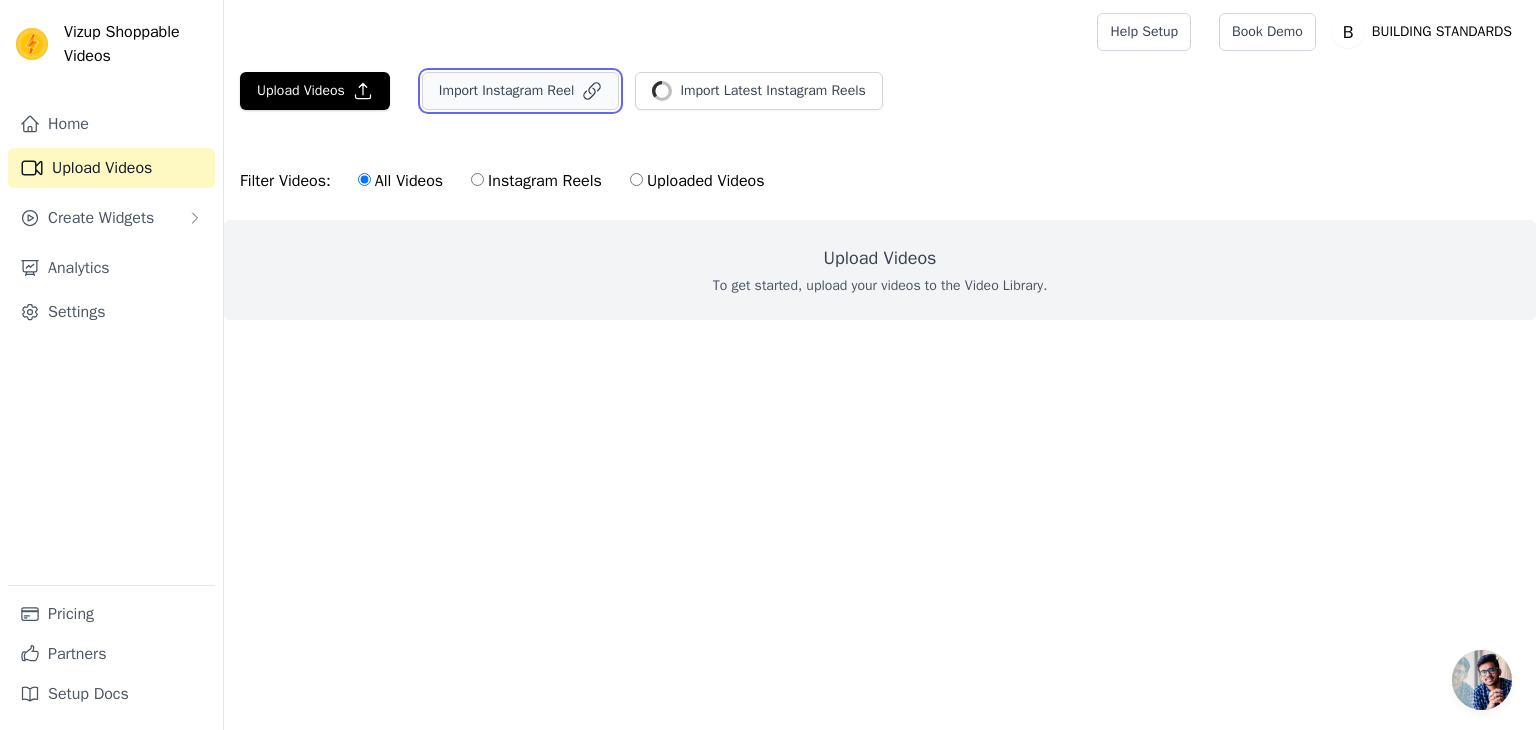 click on "Import Instagram Reel" at bounding box center (521, 91) 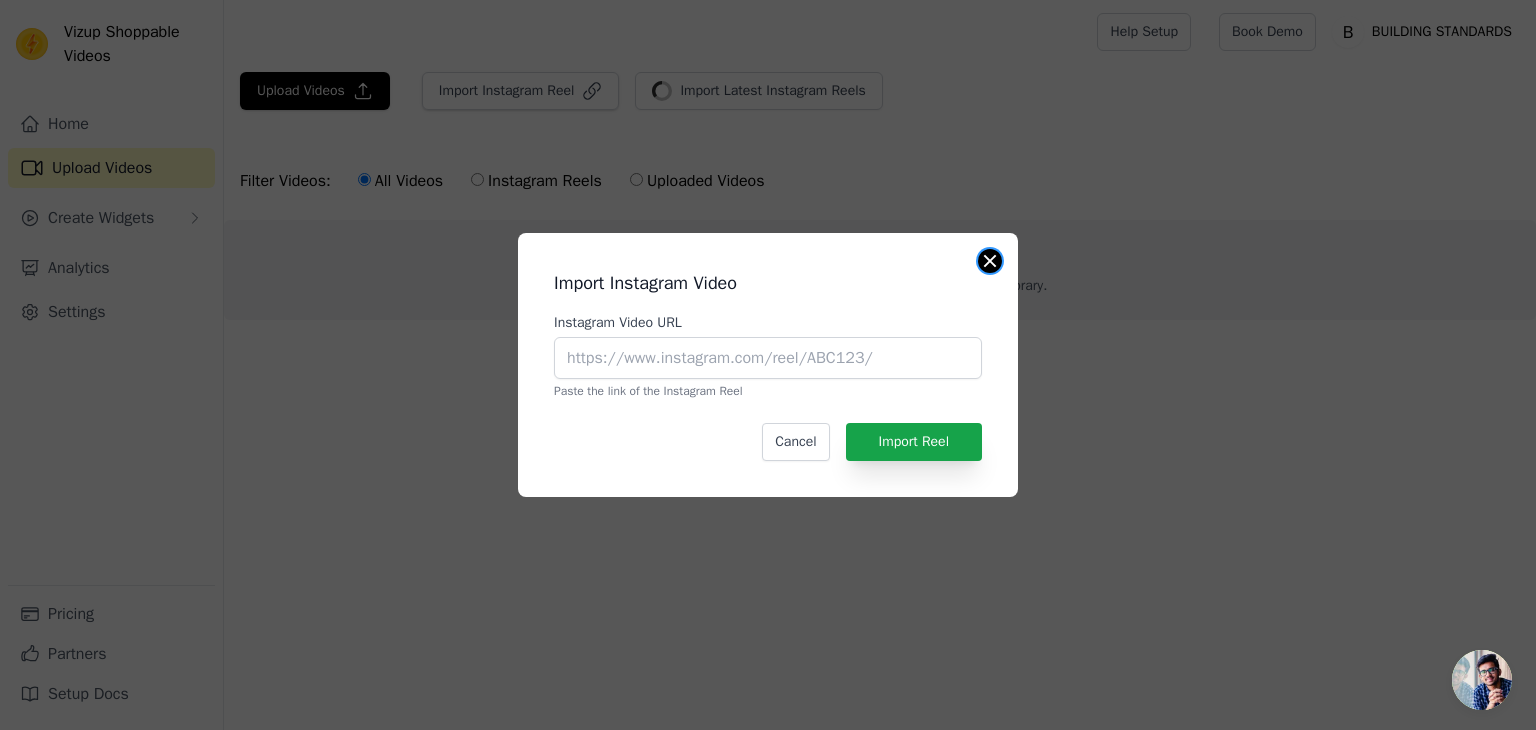 click at bounding box center (990, 261) 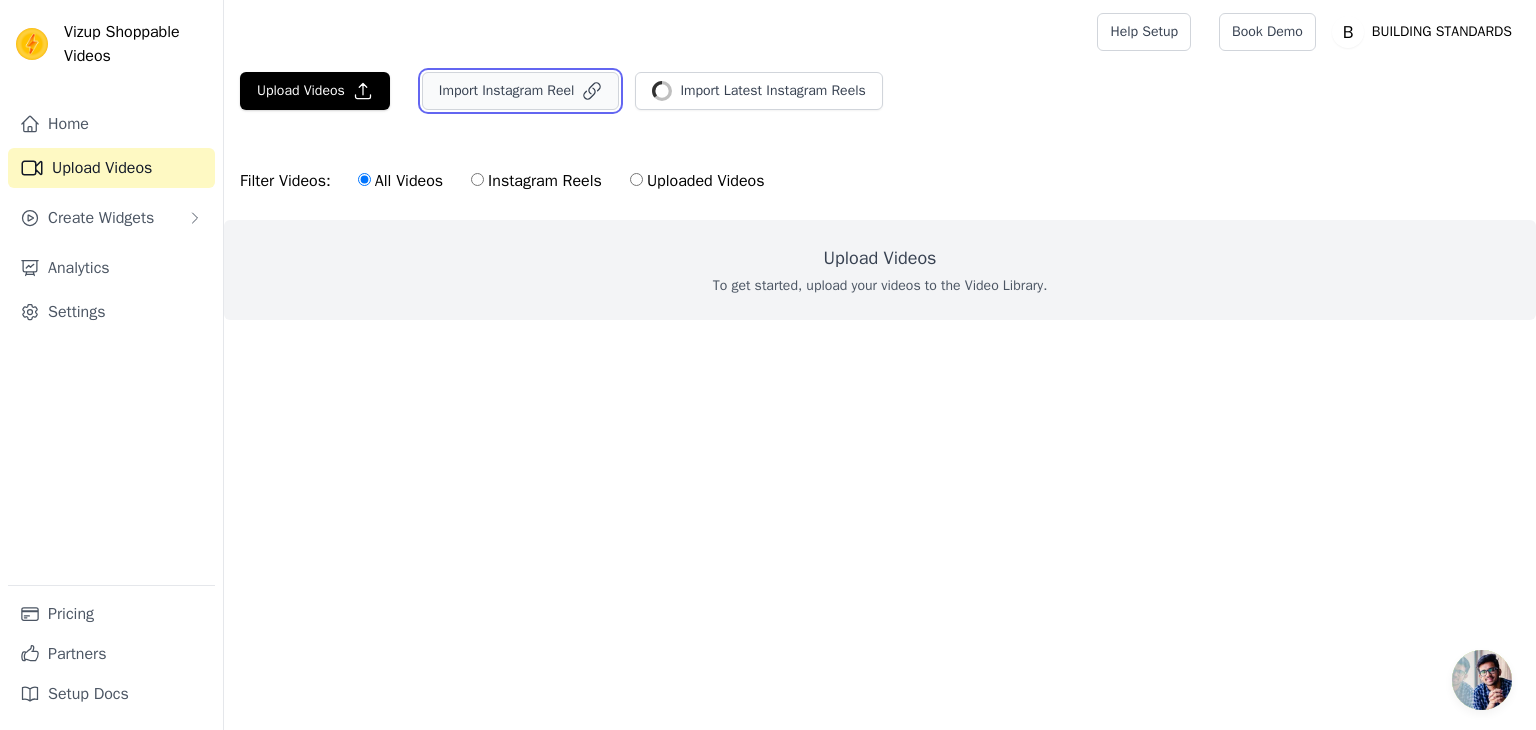 click on "Import Instagram Reel" at bounding box center (521, 91) 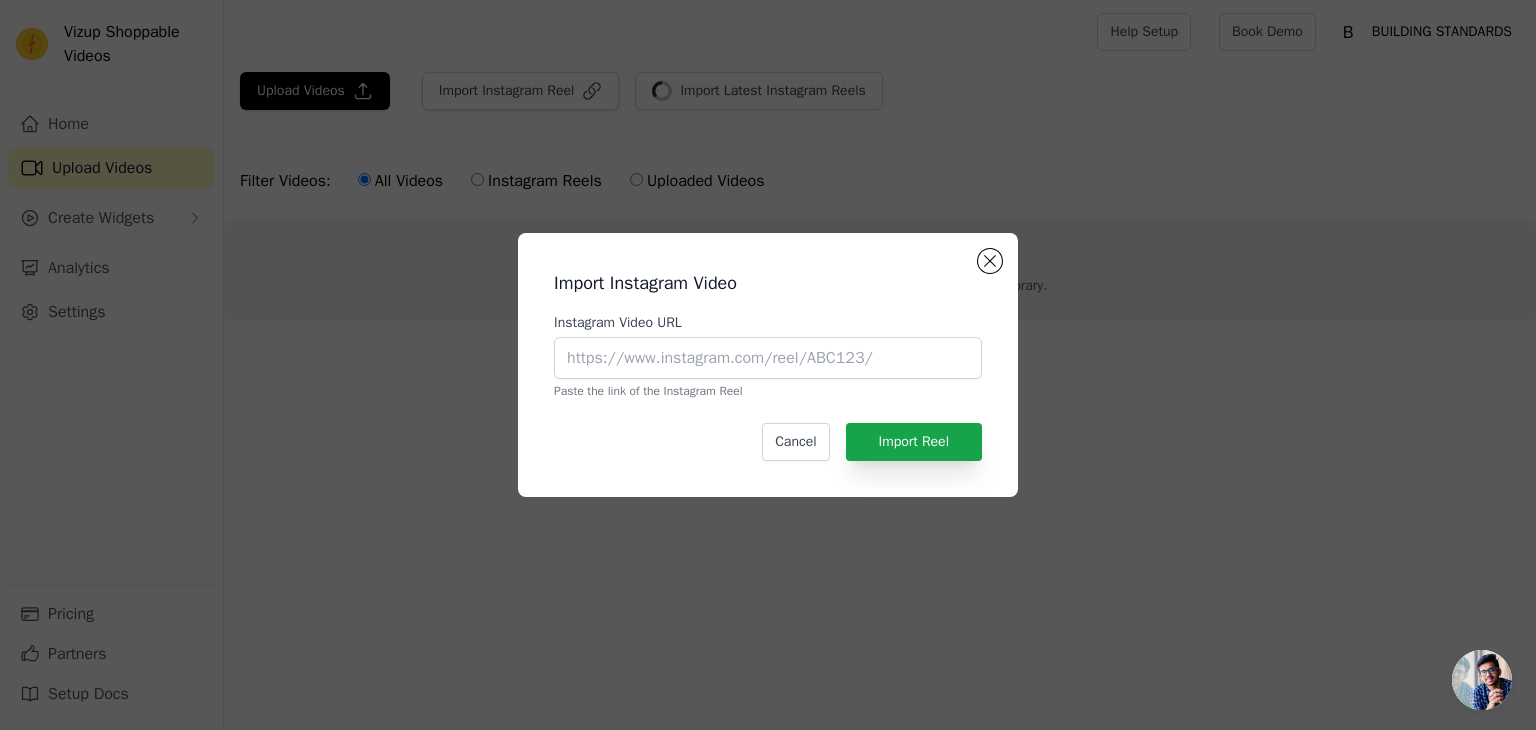 click on "Import Instagram Video   Instagram Video URL       Paste the link of the Instagram Reel   Cancel   Import Reel" at bounding box center [768, 365] 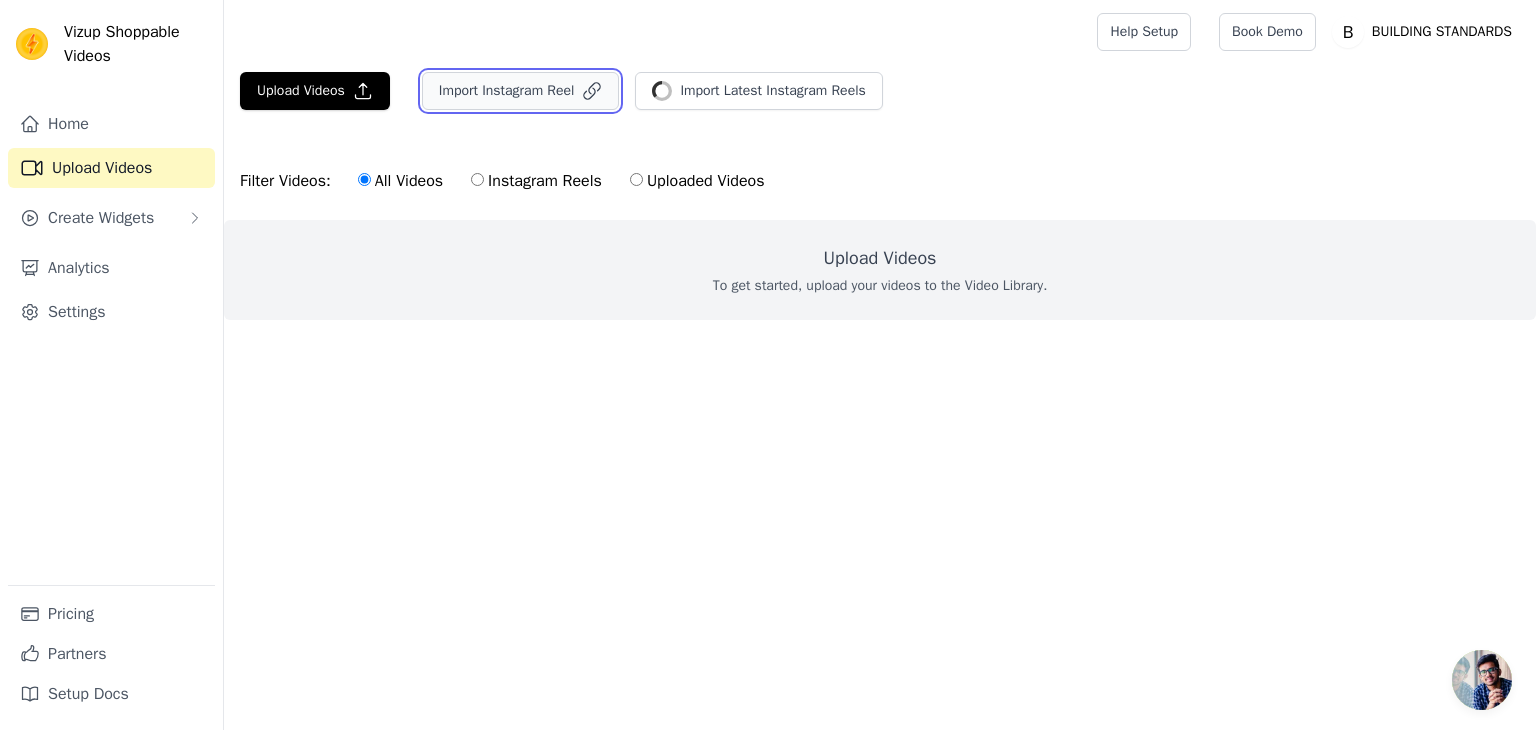 click on "Import Instagram Reel" at bounding box center [521, 91] 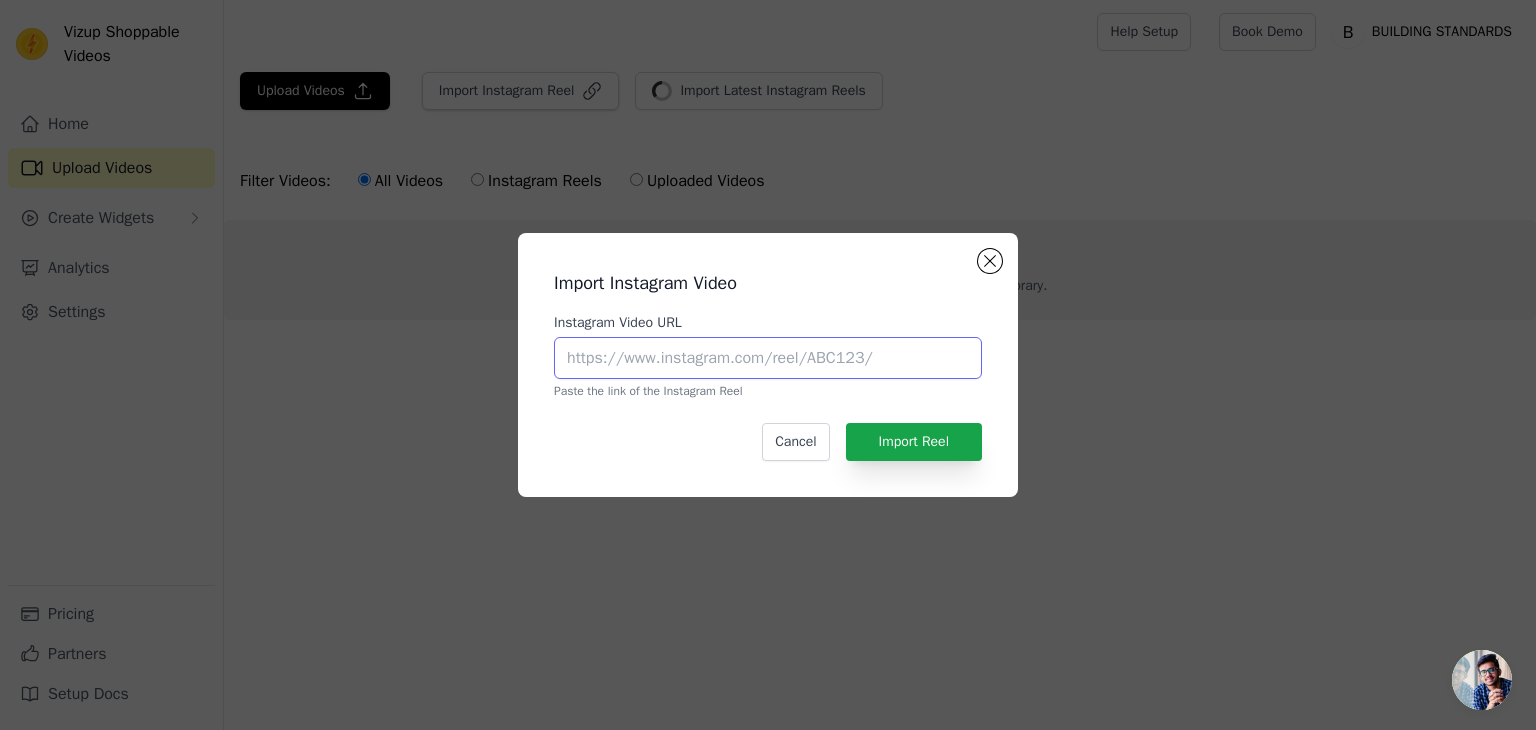 click on "Instagram Video URL" at bounding box center [768, 358] 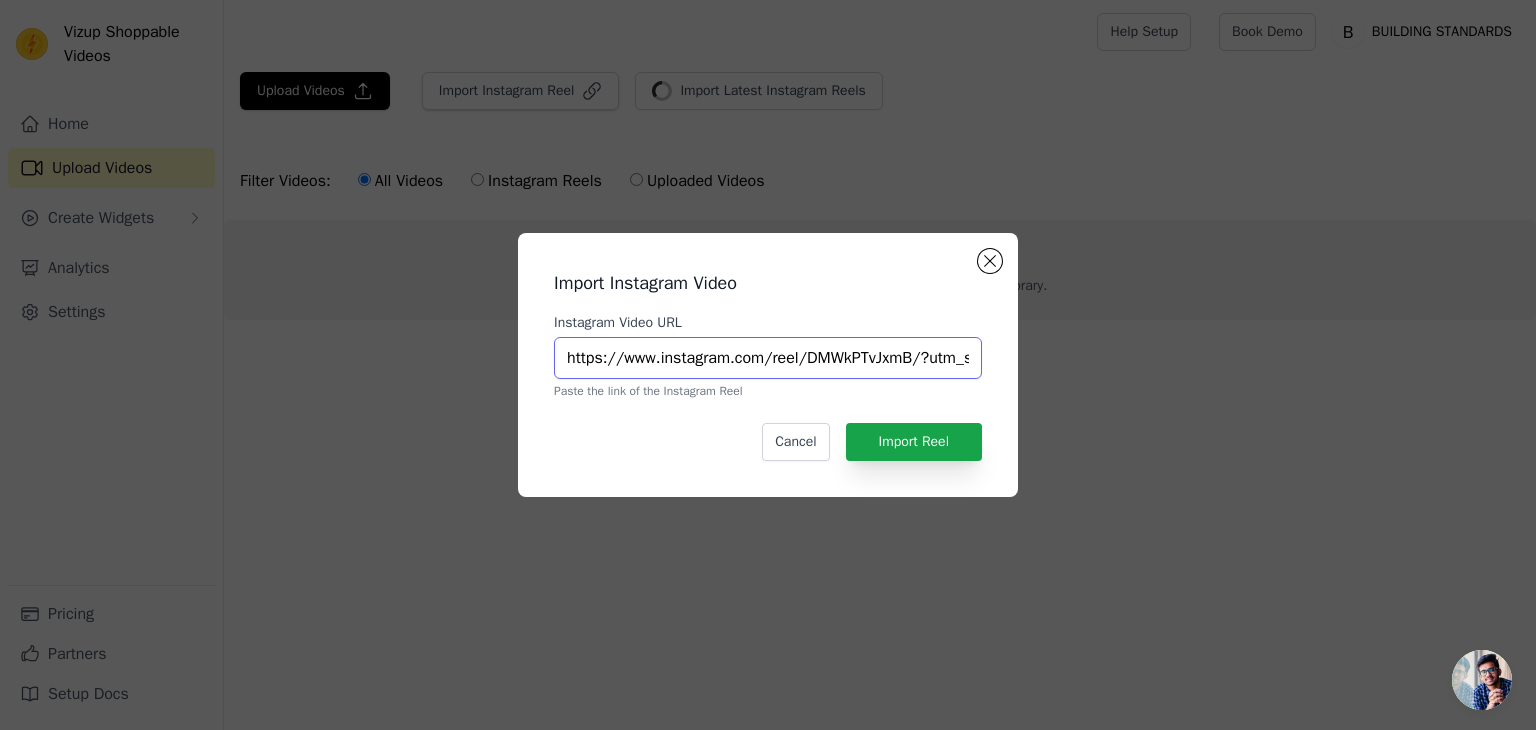 scroll, scrollTop: 0, scrollLeft: 413, axis: horizontal 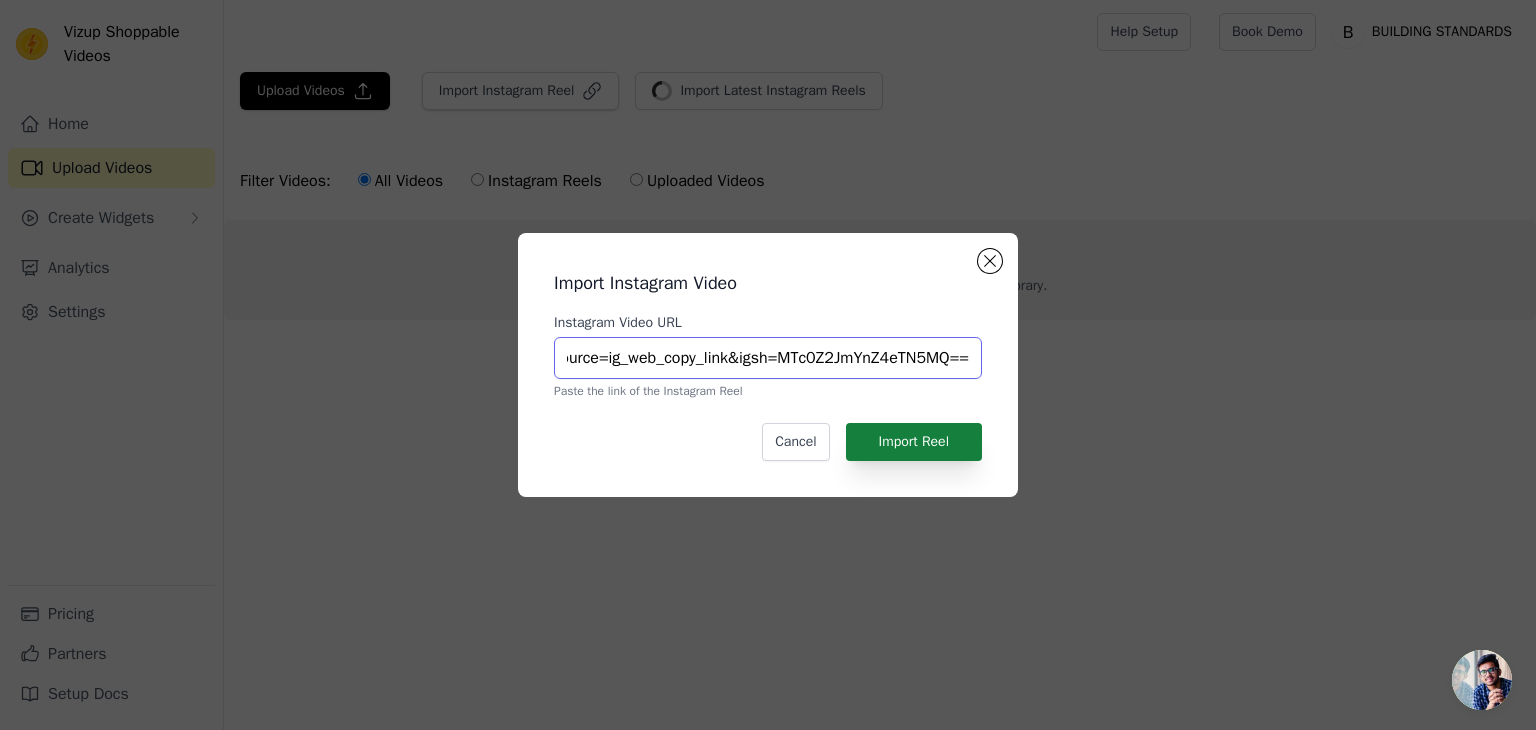 type on "https://www.instagram.com/reel/DMWkPTvJxmB/?utm_source=ig_web_copy_link&igsh=MTc0Z2JmYnZ4eTN5MQ==" 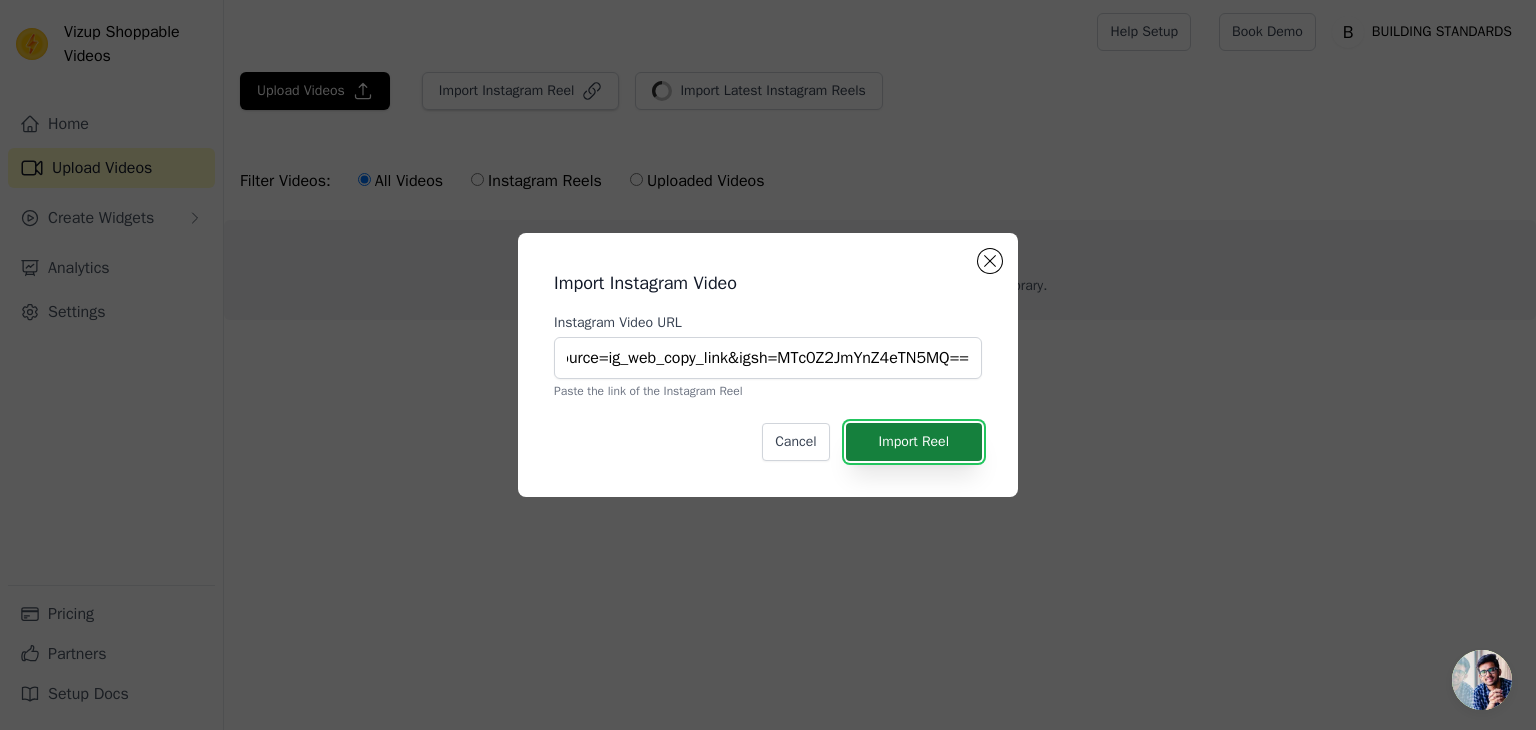 scroll, scrollTop: 0, scrollLeft: 0, axis: both 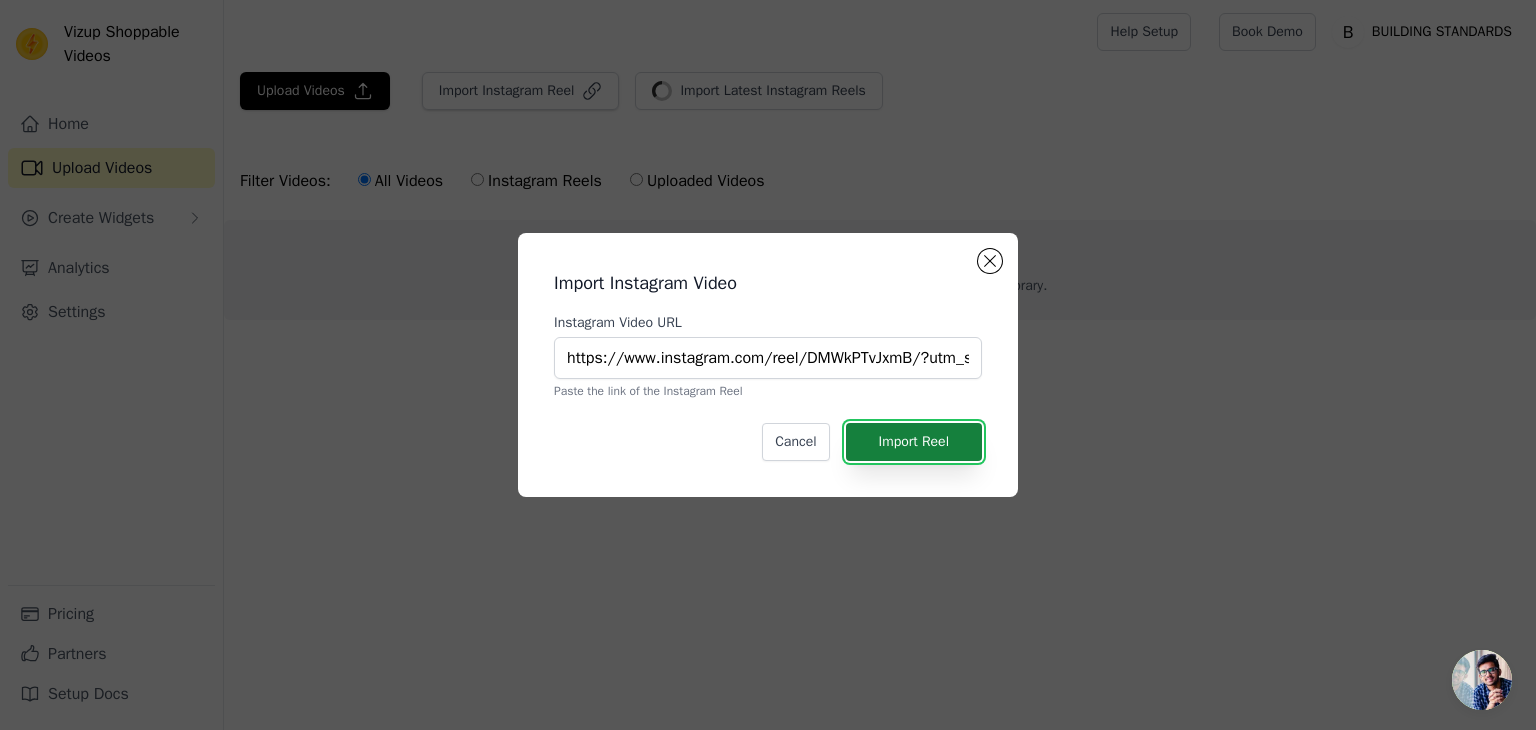 click on "Import Reel" at bounding box center [914, 442] 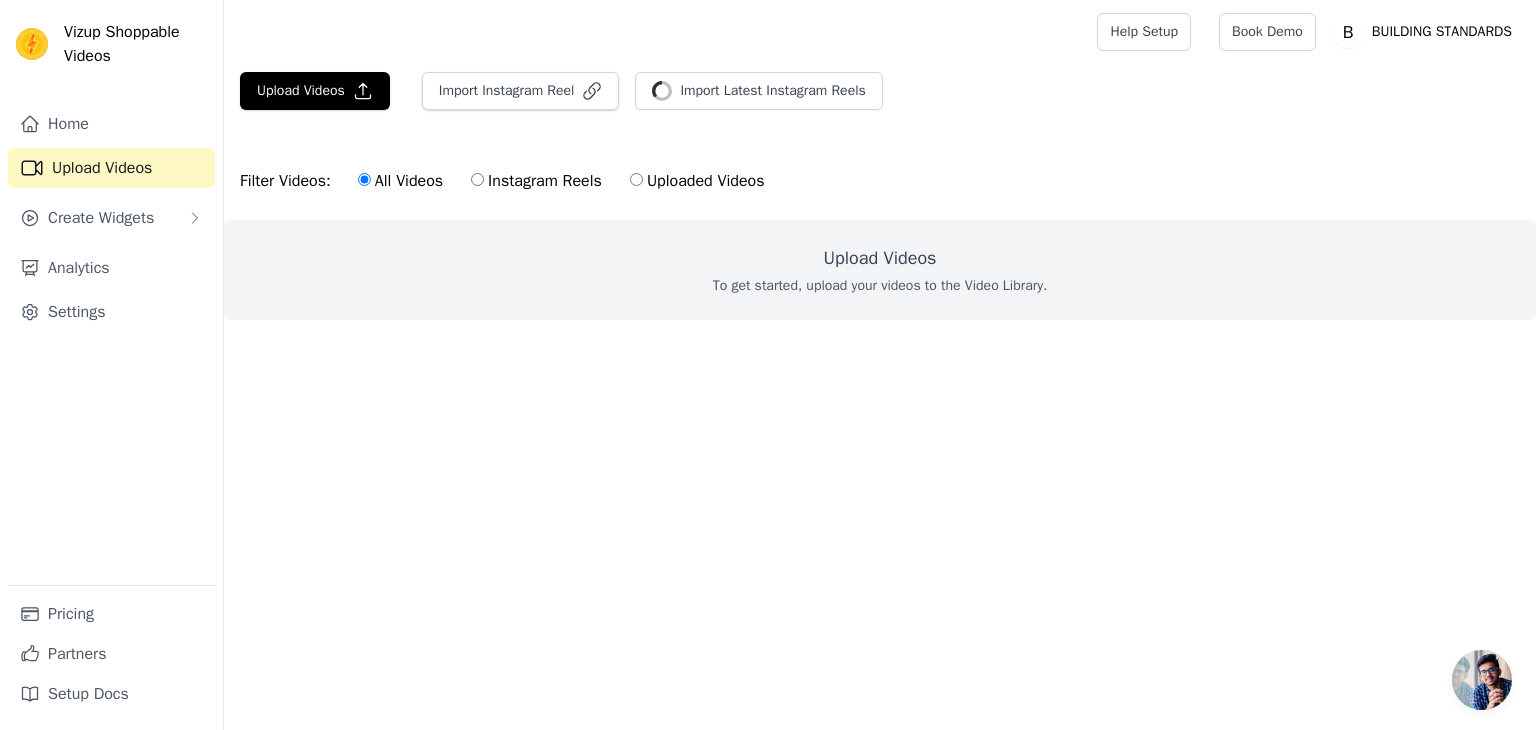click on "Uploaded Videos" at bounding box center [636, 179] 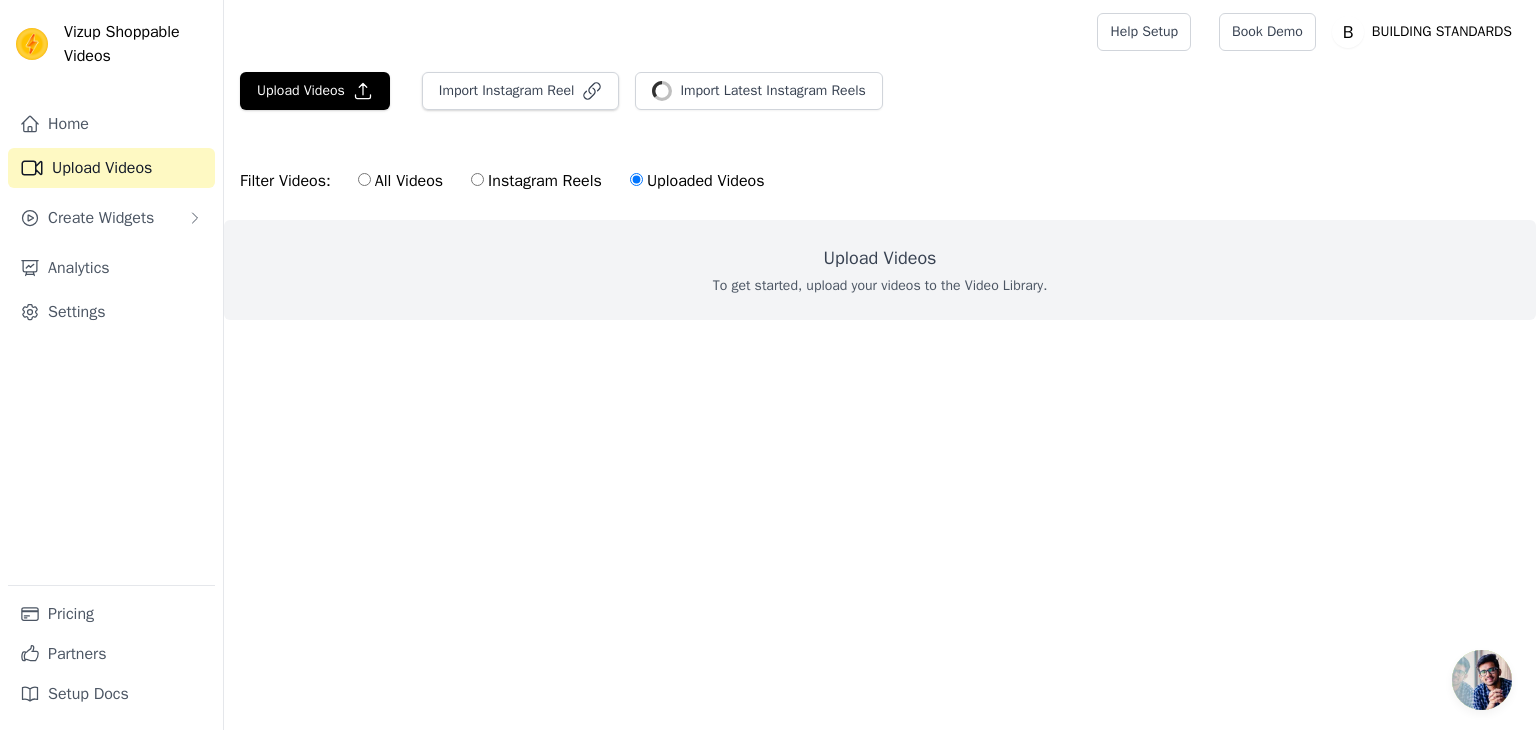 click on "All Videos" at bounding box center (364, 179) 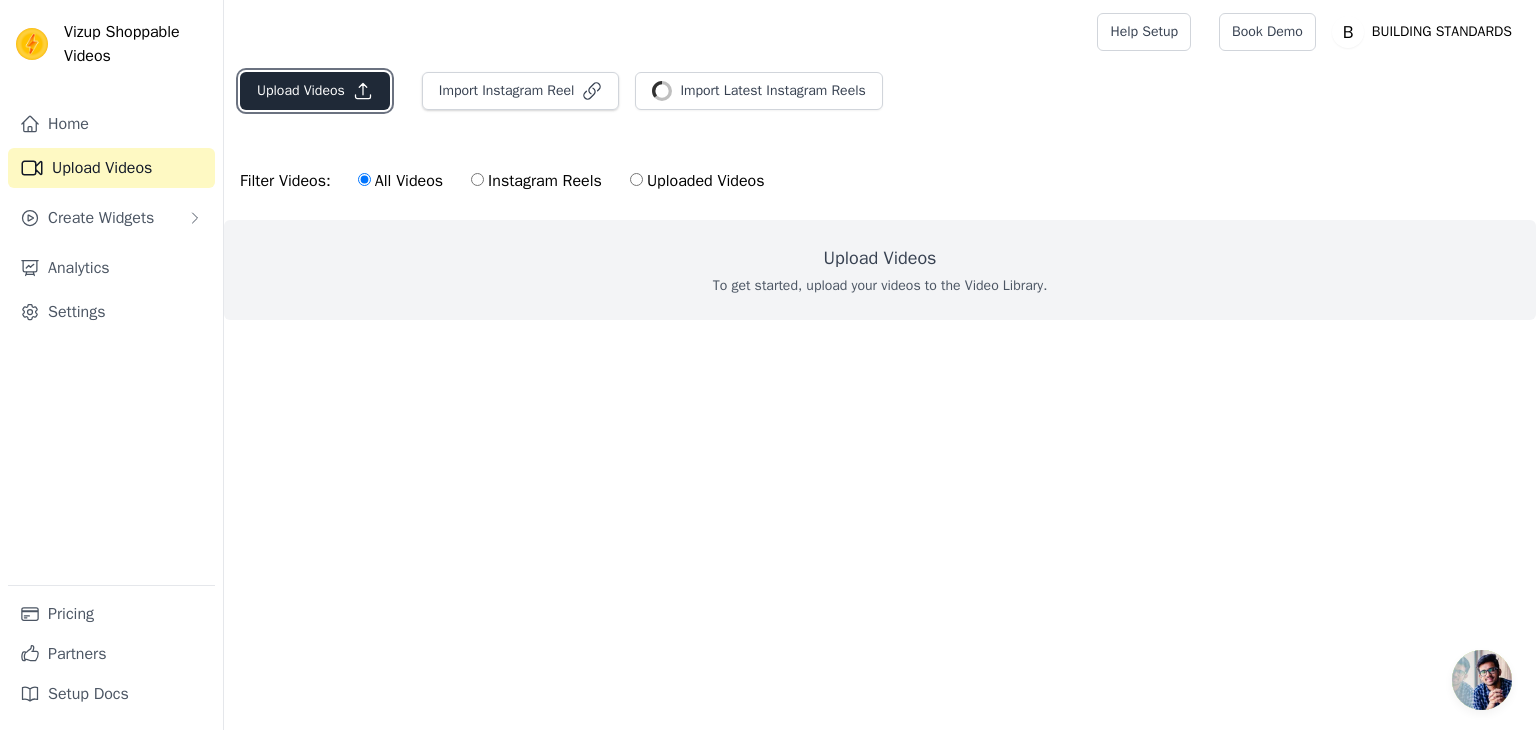click on "Upload Videos" at bounding box center [315, 91] 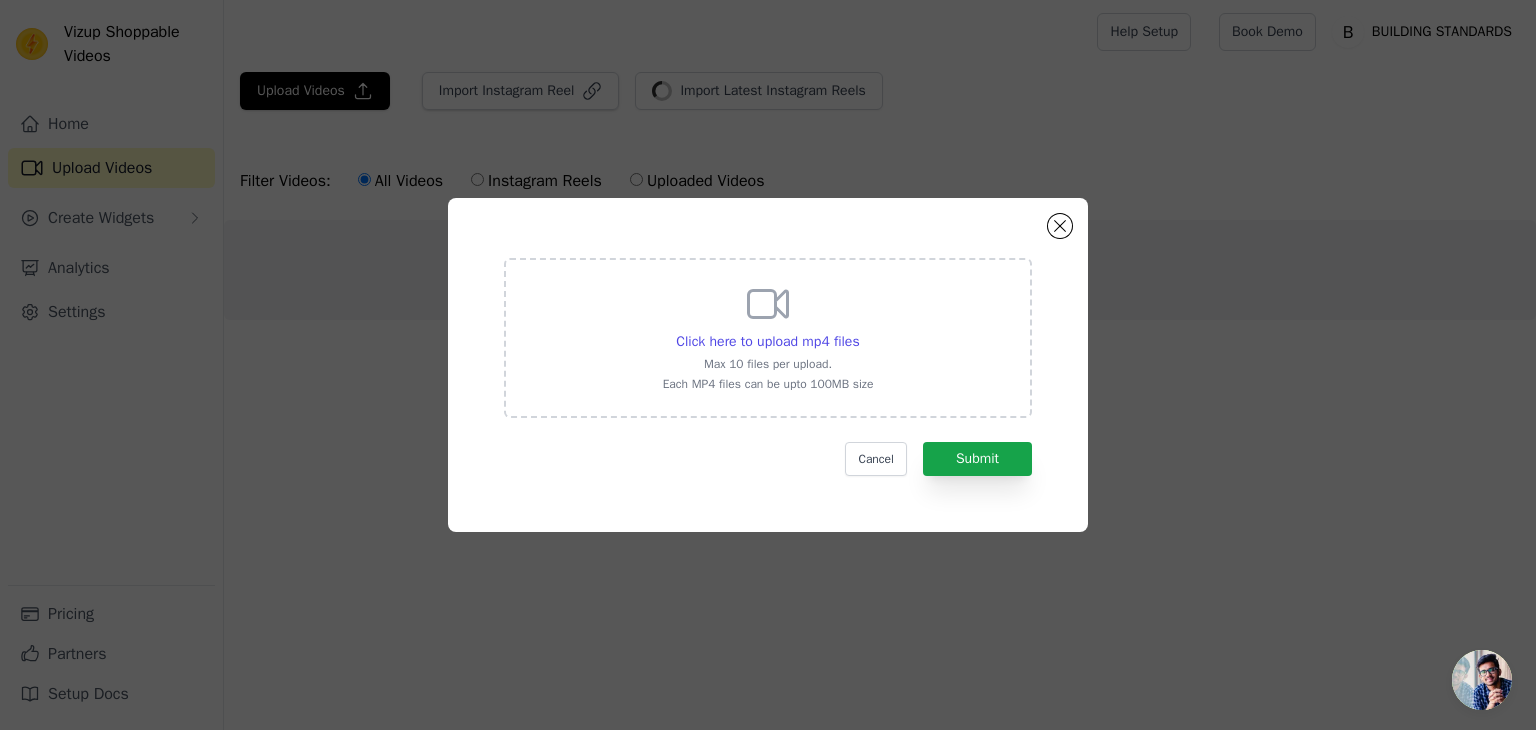 click on "Click here to upload mp4 files     Max 10 files per upload.   Each MP4 files can be upto 100MB size     Cancel   Submit" 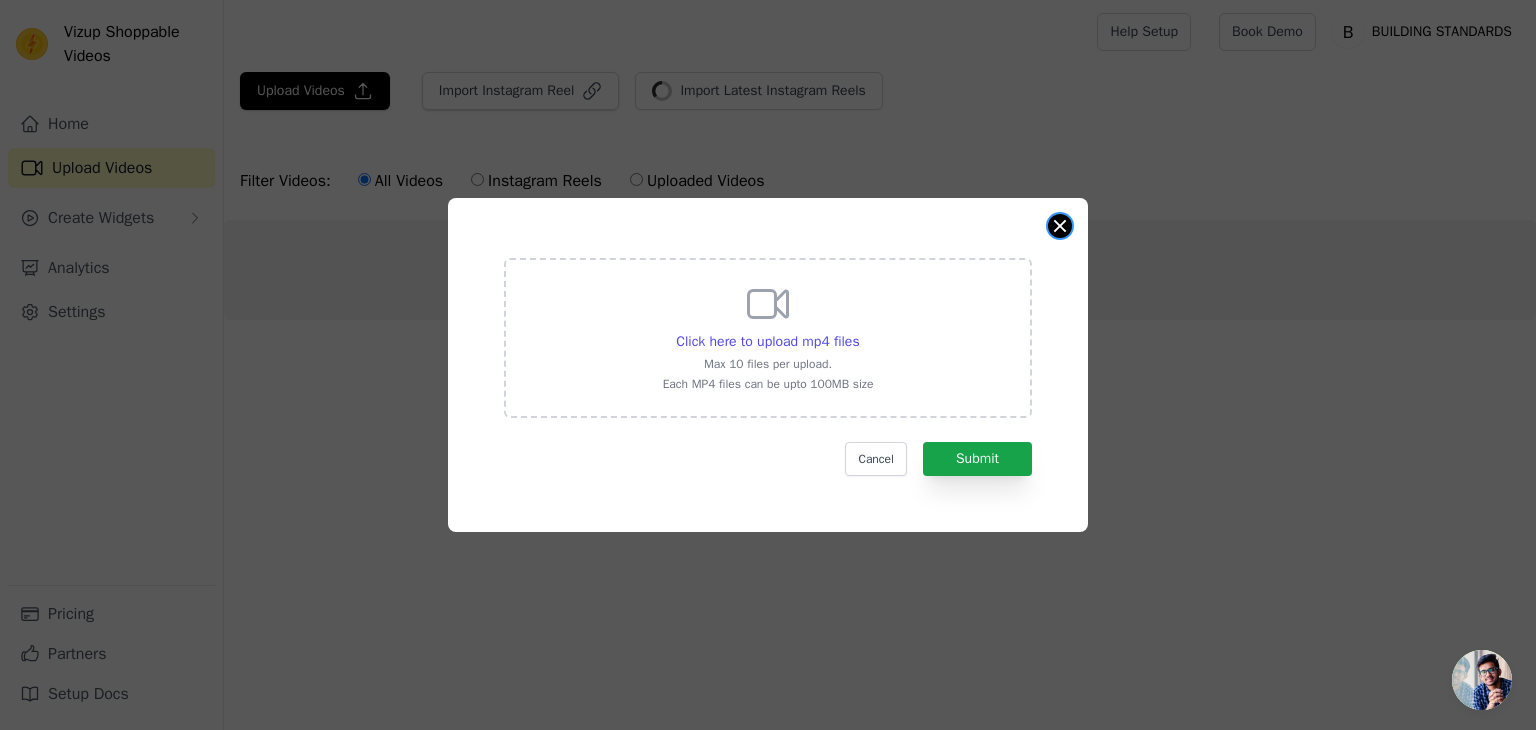 click at bounding box center (1060, 226) 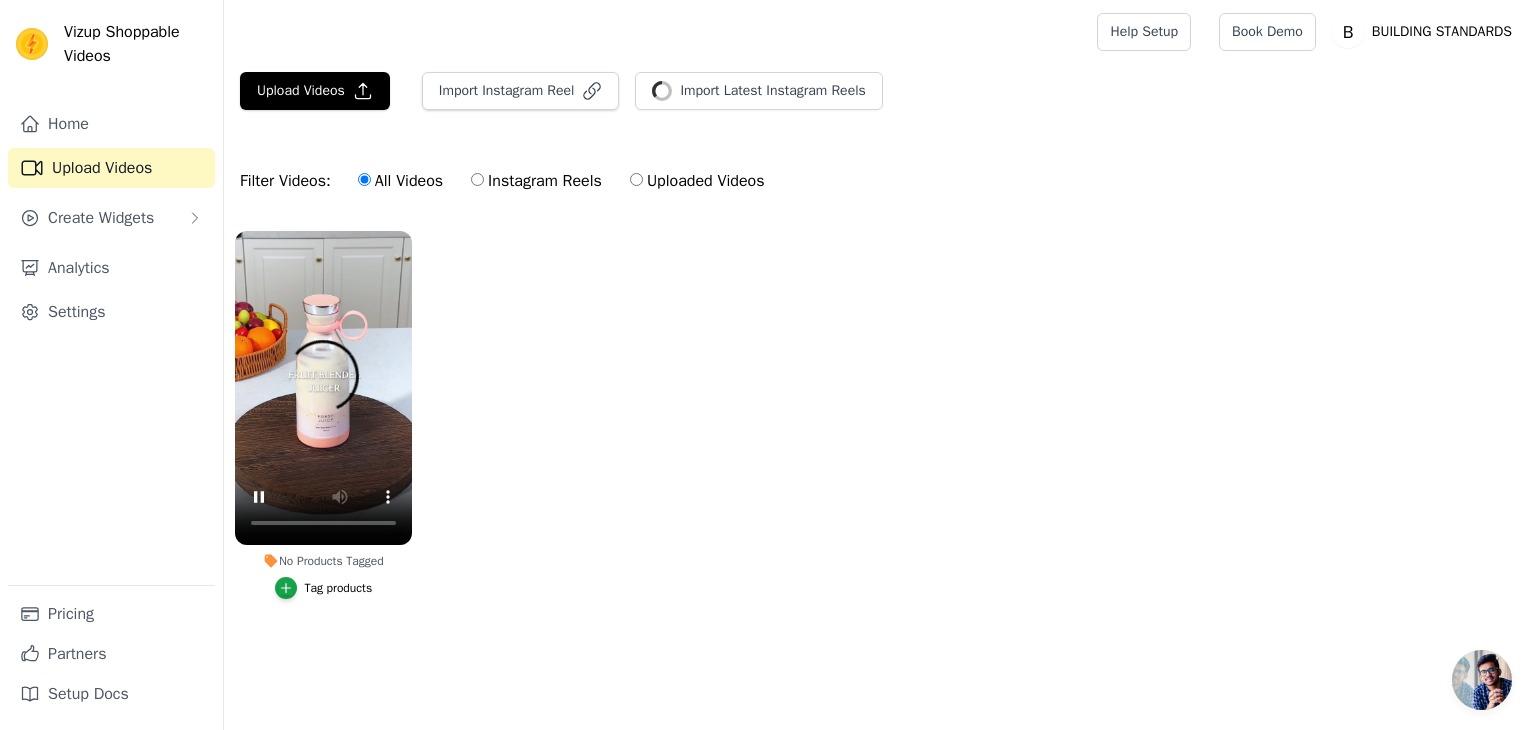 click on "Tag products" at bounding box center (339, 588) 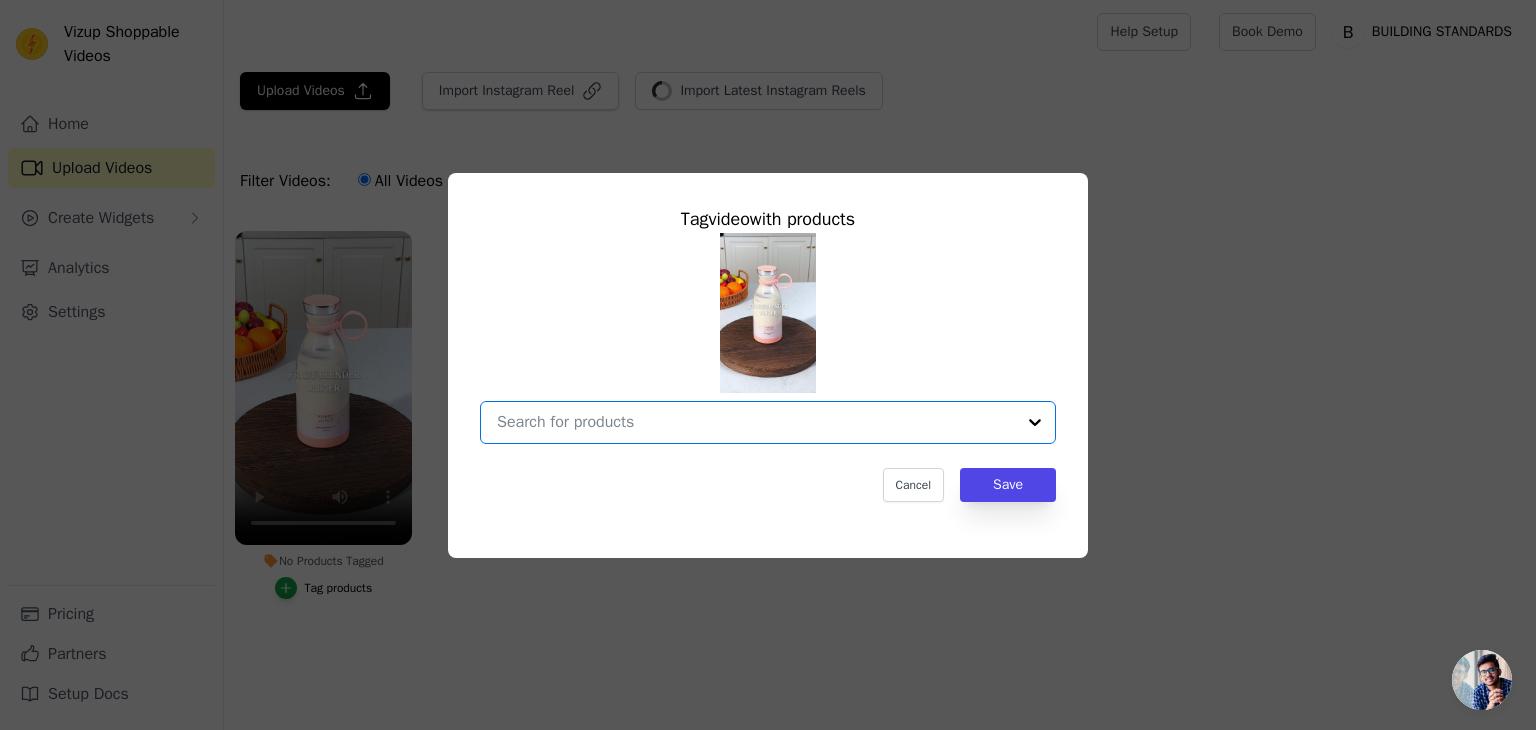 click on "No Products Tagged     Tag  video  with products       Option undefined, selected.   Select is focused, type to refine list, press down to open the menu.                   Cancel   Save     Tag products" at bounding box center [756, 422] 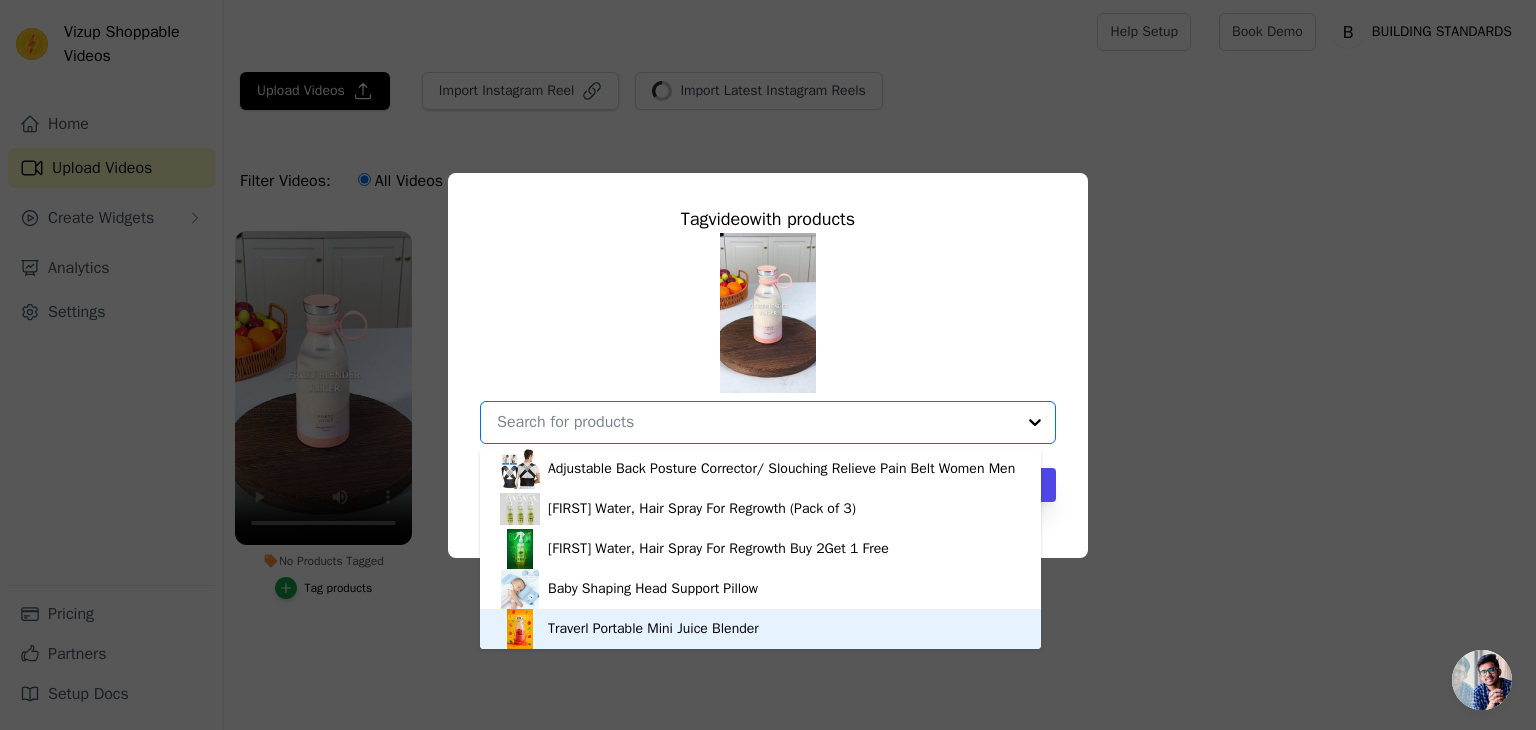 click on "Traverl Portable Mini Juice Blender" at bounding box center [653, 629] 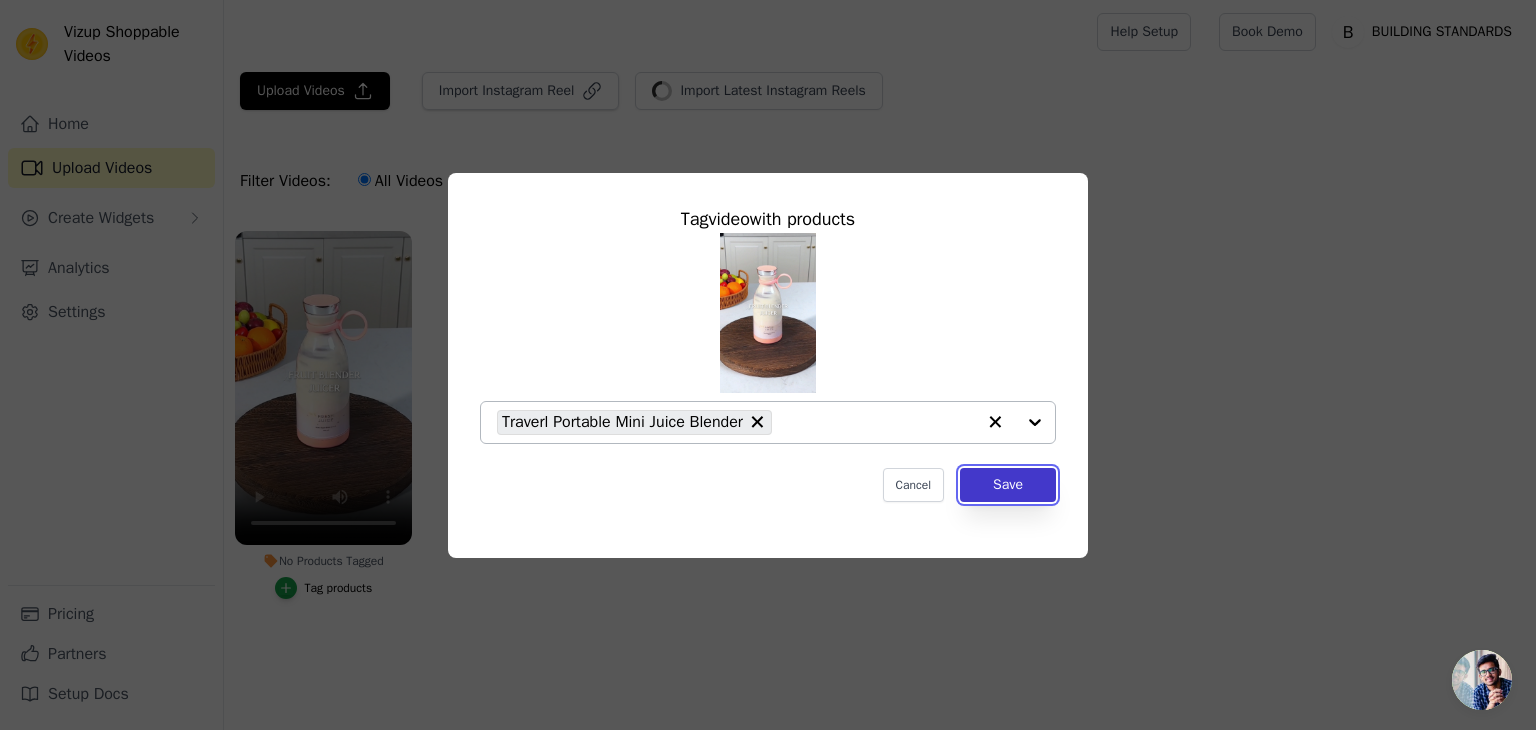 click on "Save" at bounding box center [1008, 485] 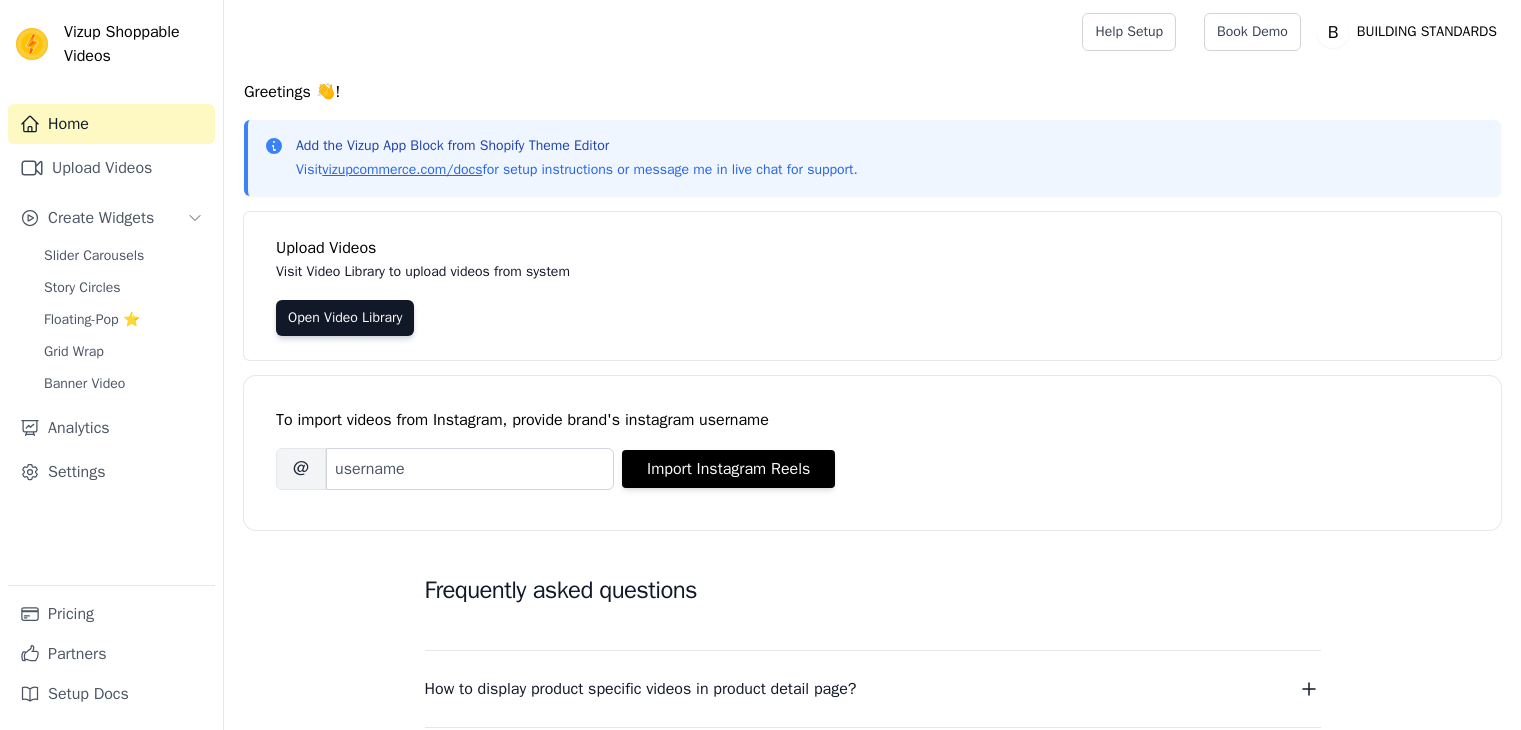 scroll, scrollTop: 0, scrollLeft: 0, axis: both 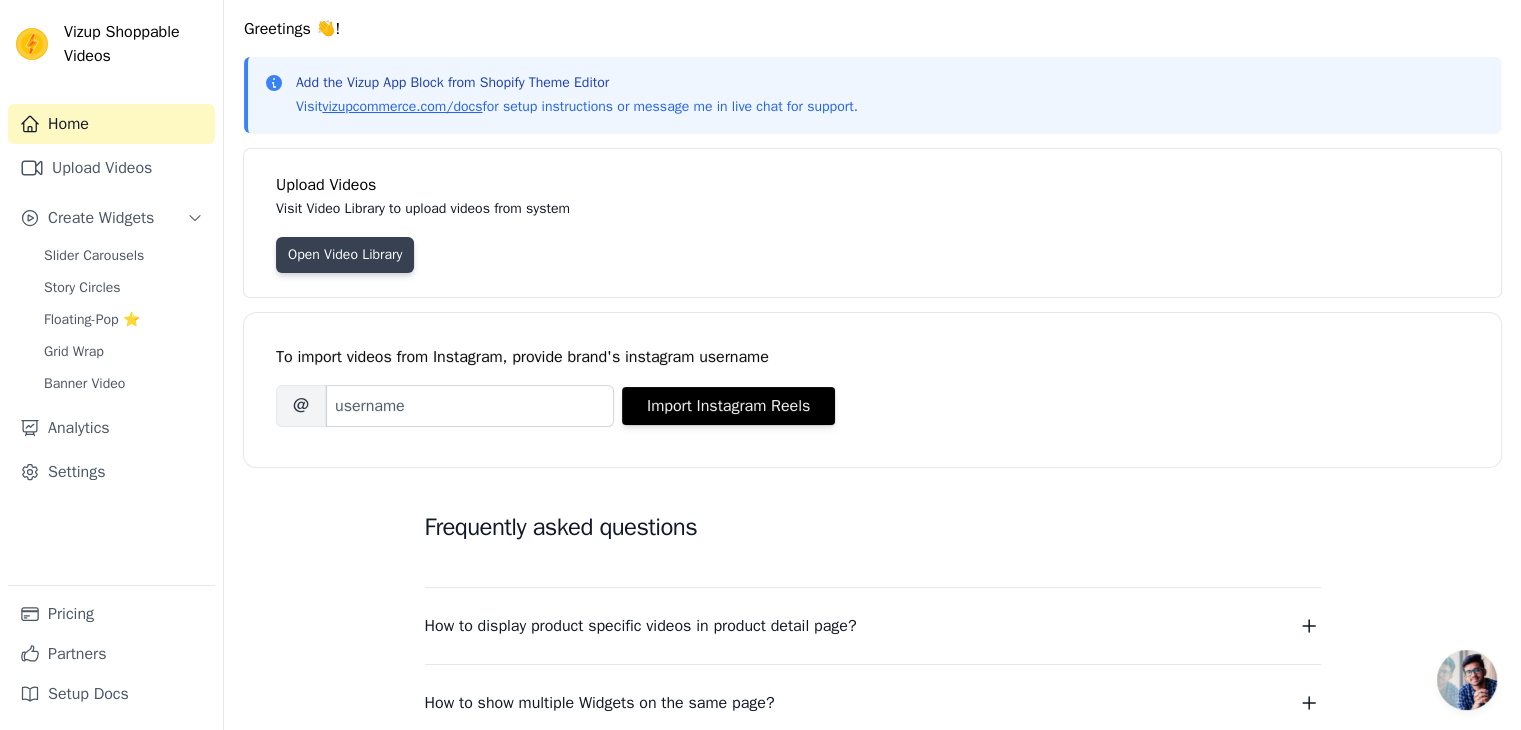 click on "Open Video Library" at bounding box center (345, 255) 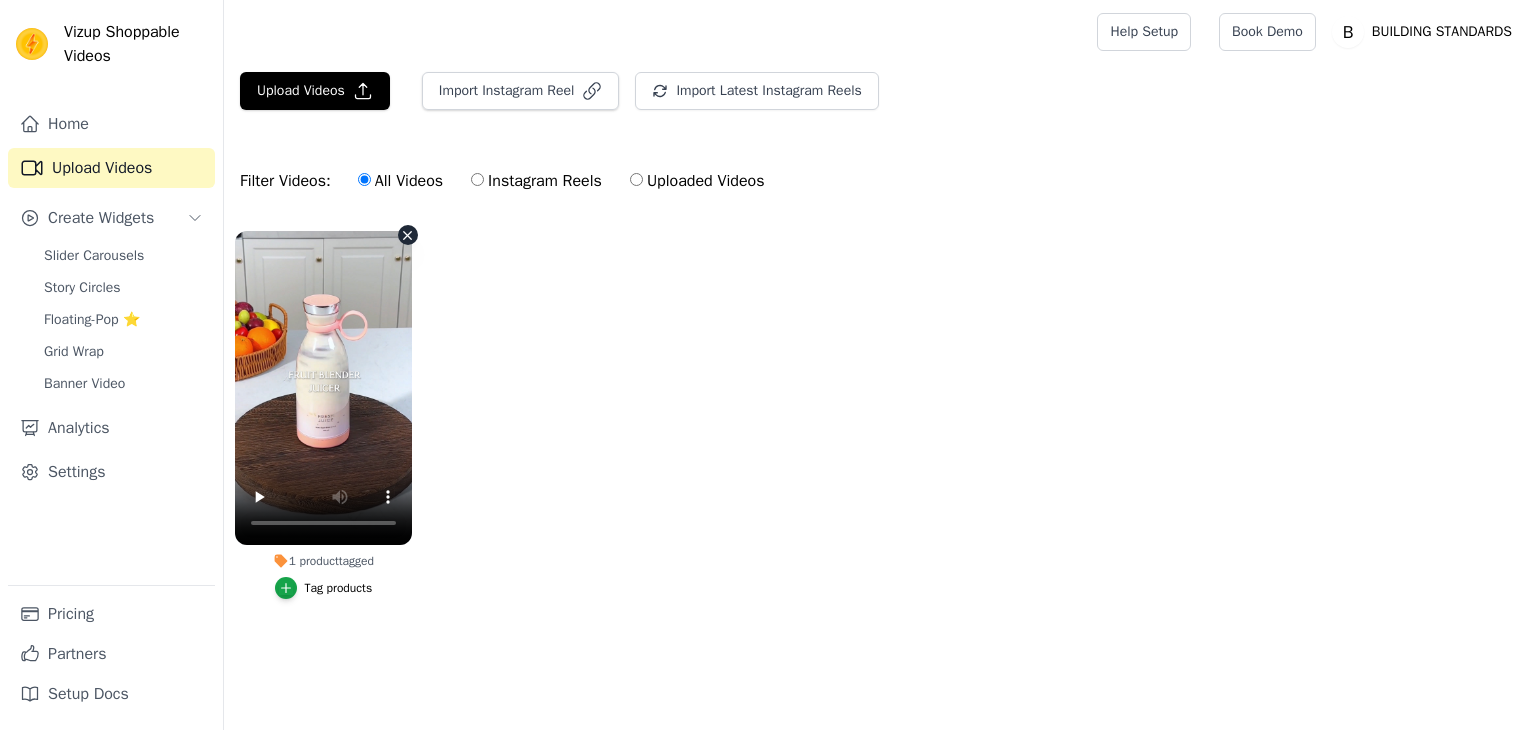 scroll, scrollTop: 0, scrollLeft: 0, axis: both 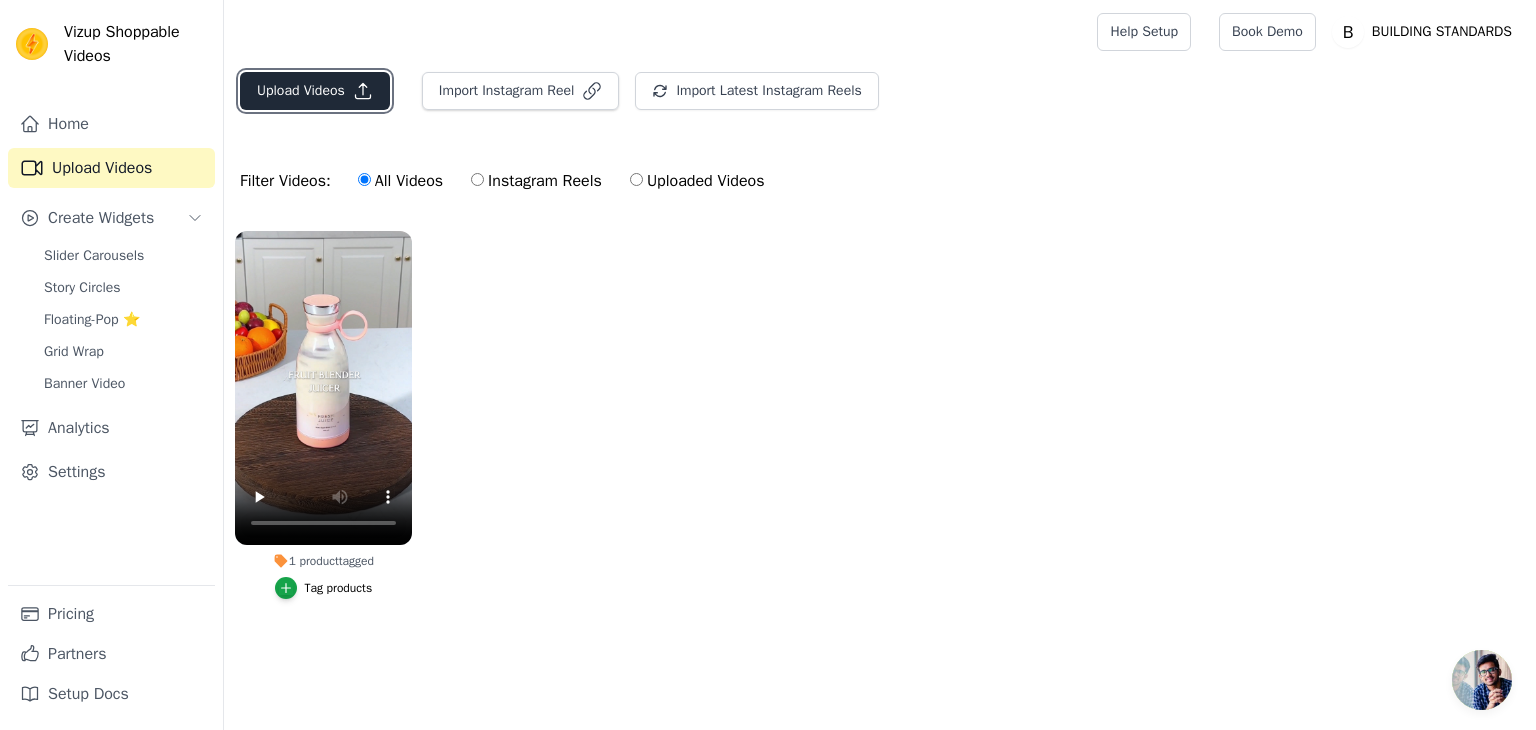 click on "Upload Videos" at bounding box center [315, 91] 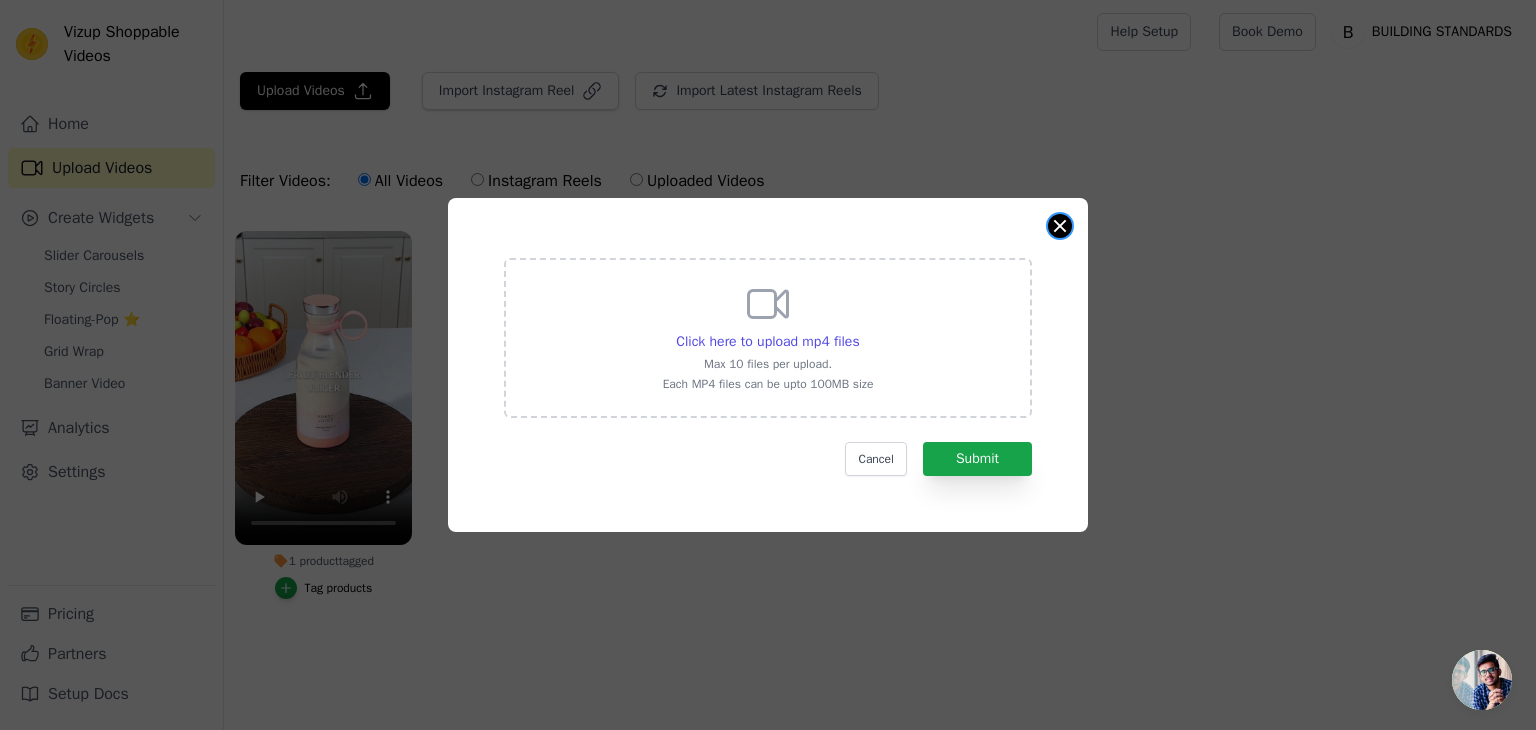 click at bounding box center [1060, 226] 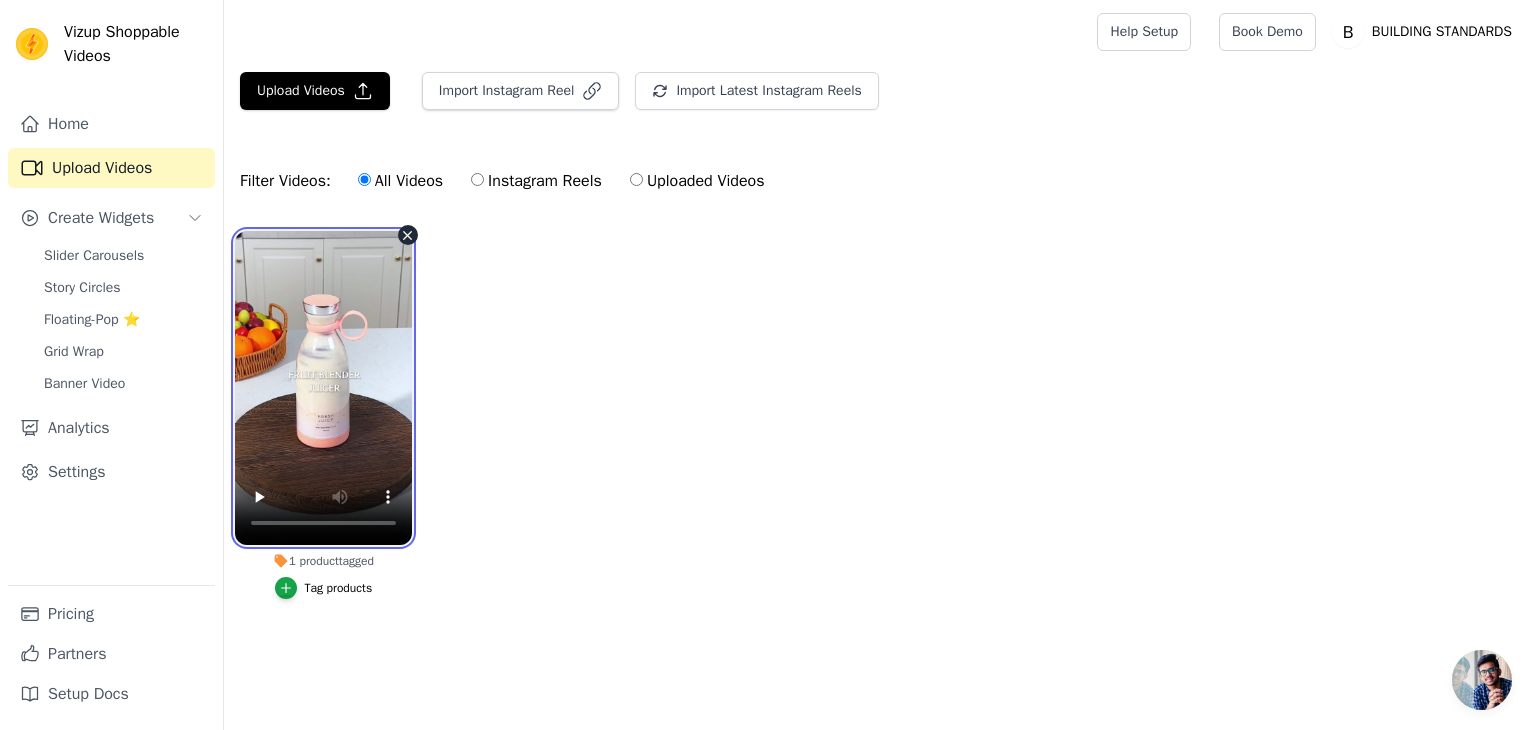 click at bounding box center (323, 388) 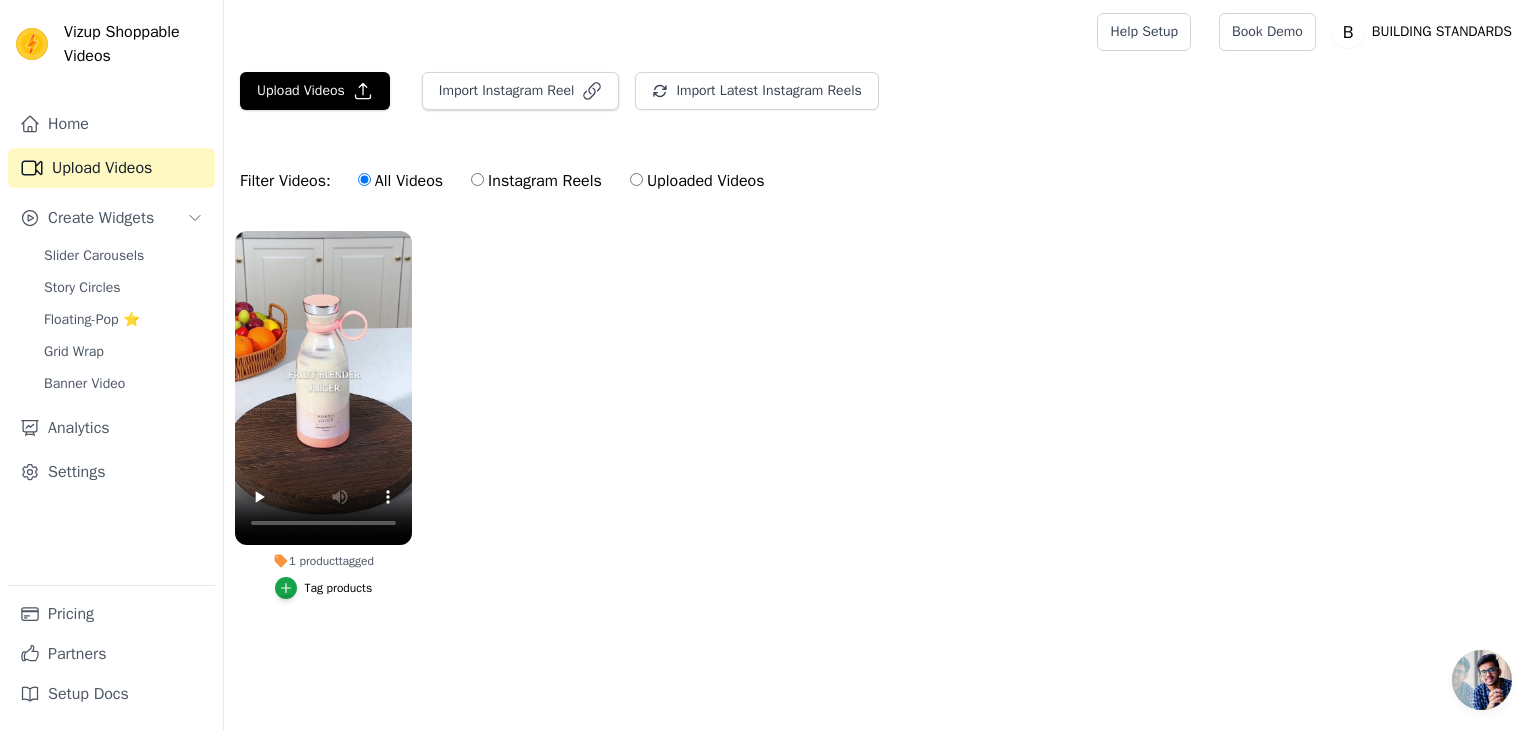 click on "Uploaded Videos" at bounding box center [636, 179] 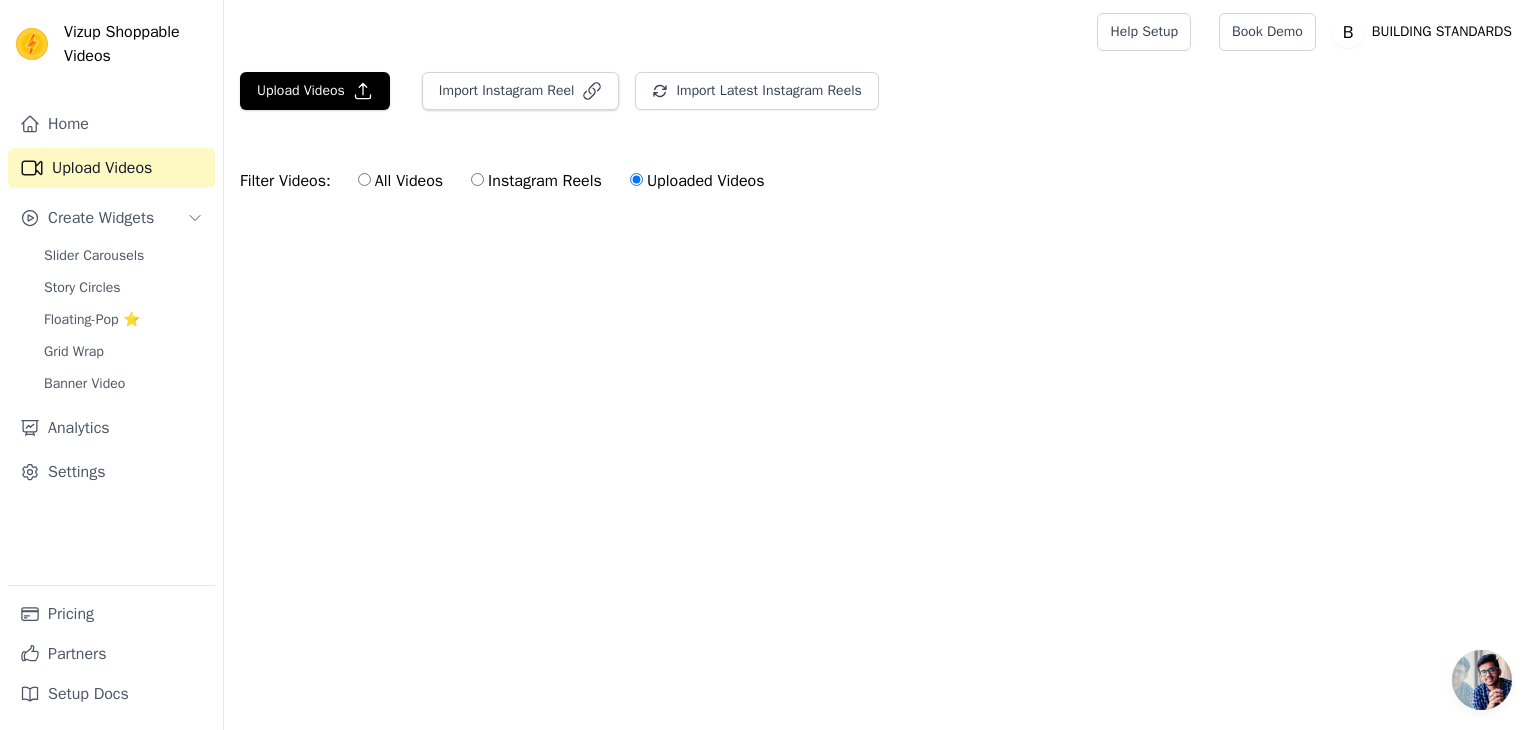 click on "Instagram Reels" at bounding box center (477, 179) 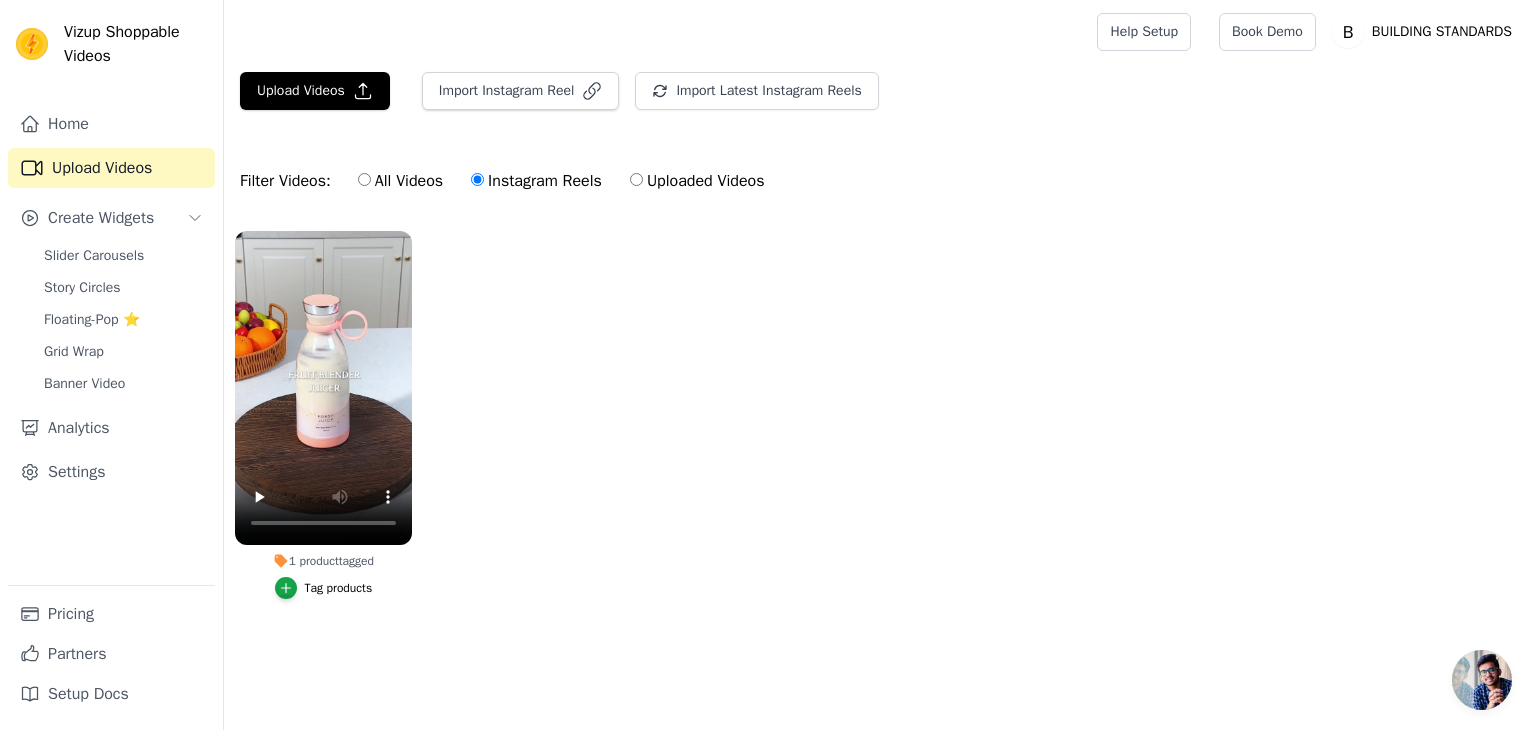 click on "All Videos" at bounding box center (364, 179) 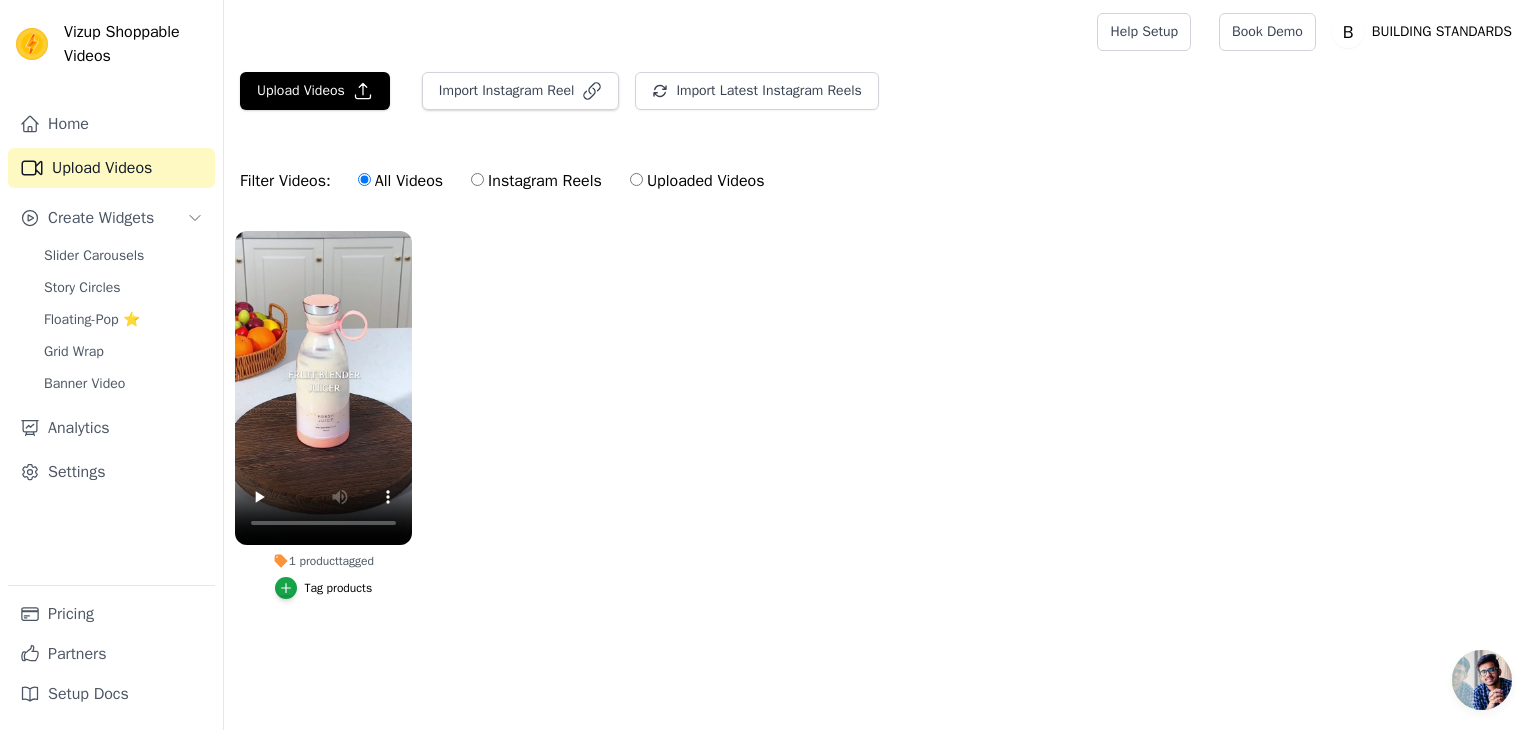 click on "1   product  tagged       Tag products" at bounding box center (880, 435) 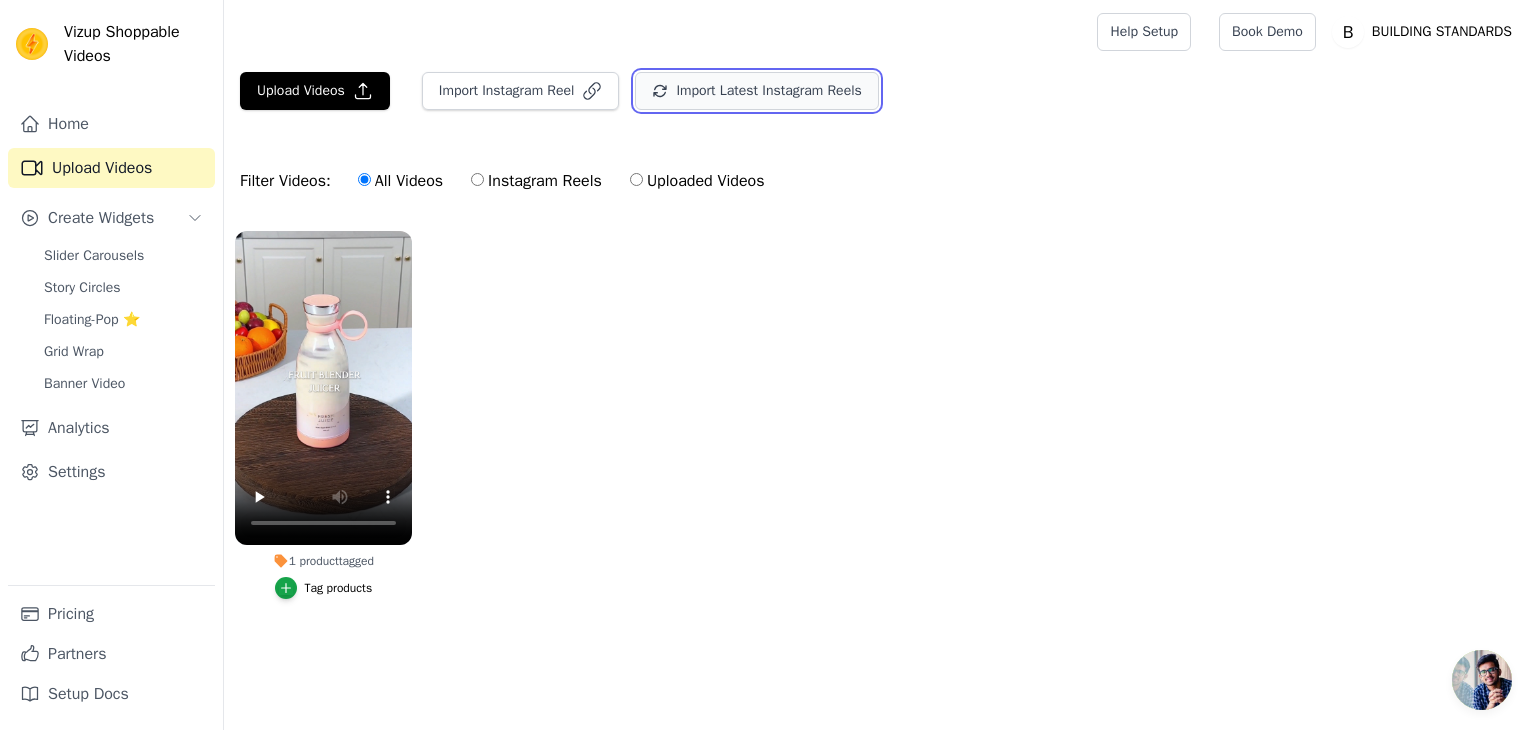 click on "Import Latest Instagram Reels" at bounding box center [756, 91] 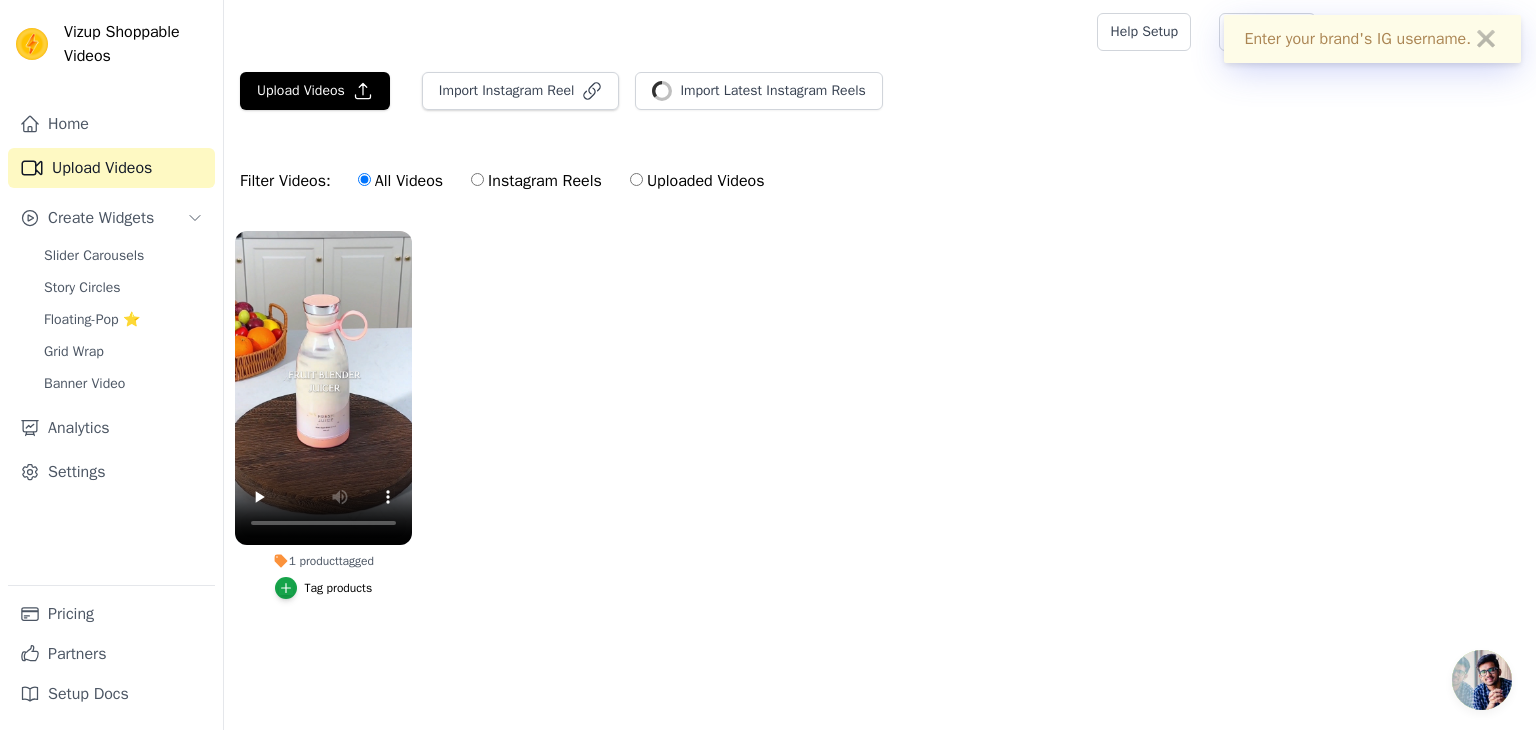 click on "Uploaded Videos" at bounding box center [636, 179] 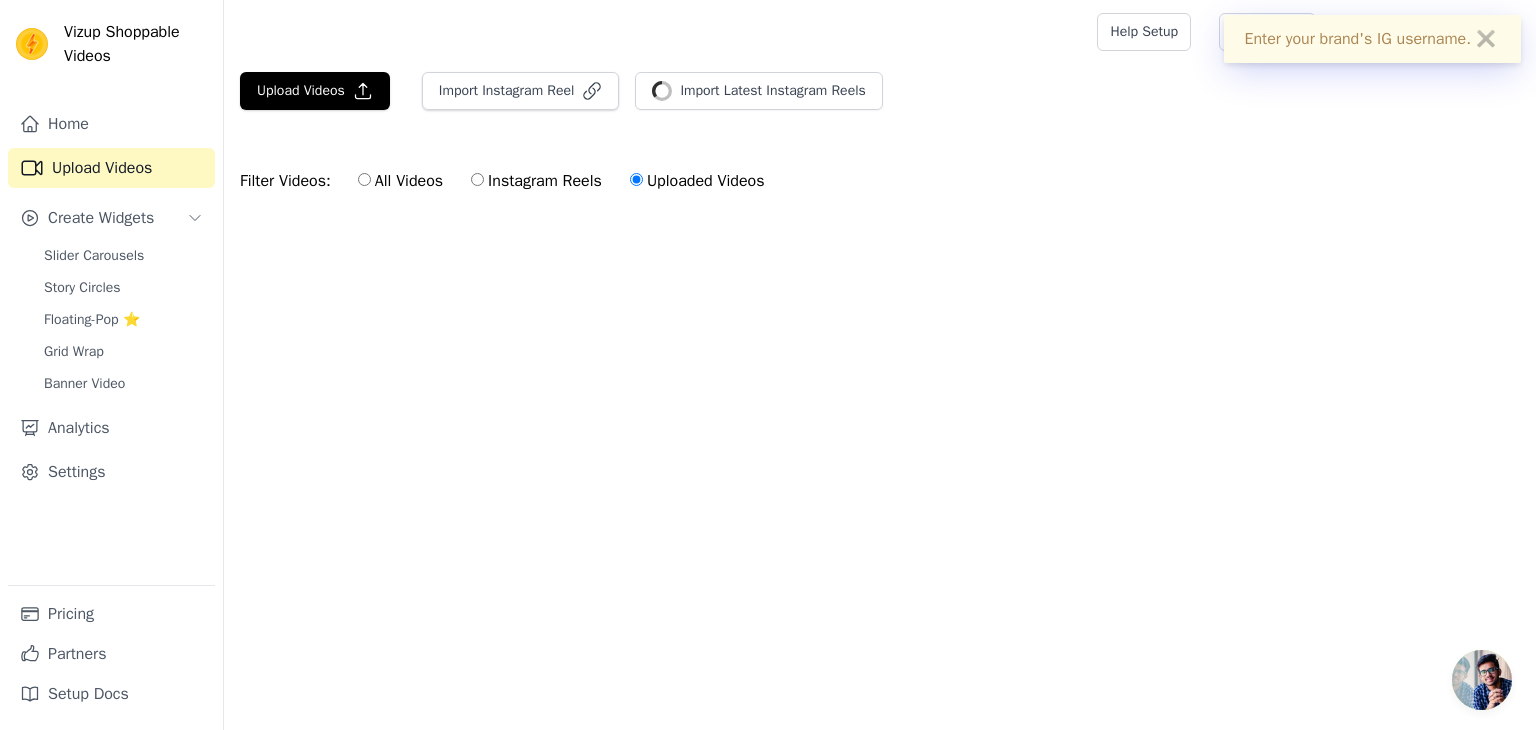 click on "Uploaded Videos" at bounding box center (636, 179) 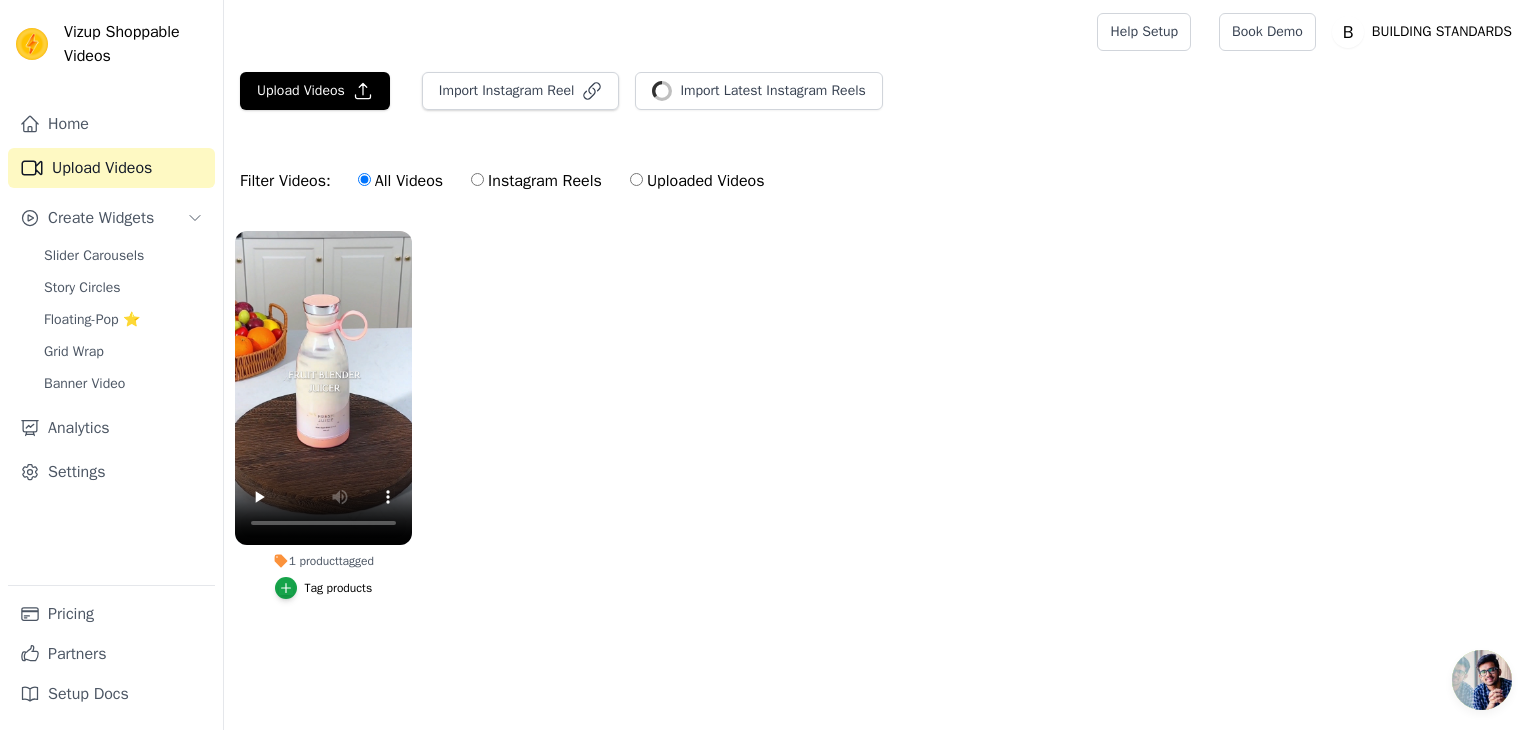 drag, startPoint x: 345, startPoint y: 385, endPoint x: 681, endPoint y: 423, distance: 338.14197 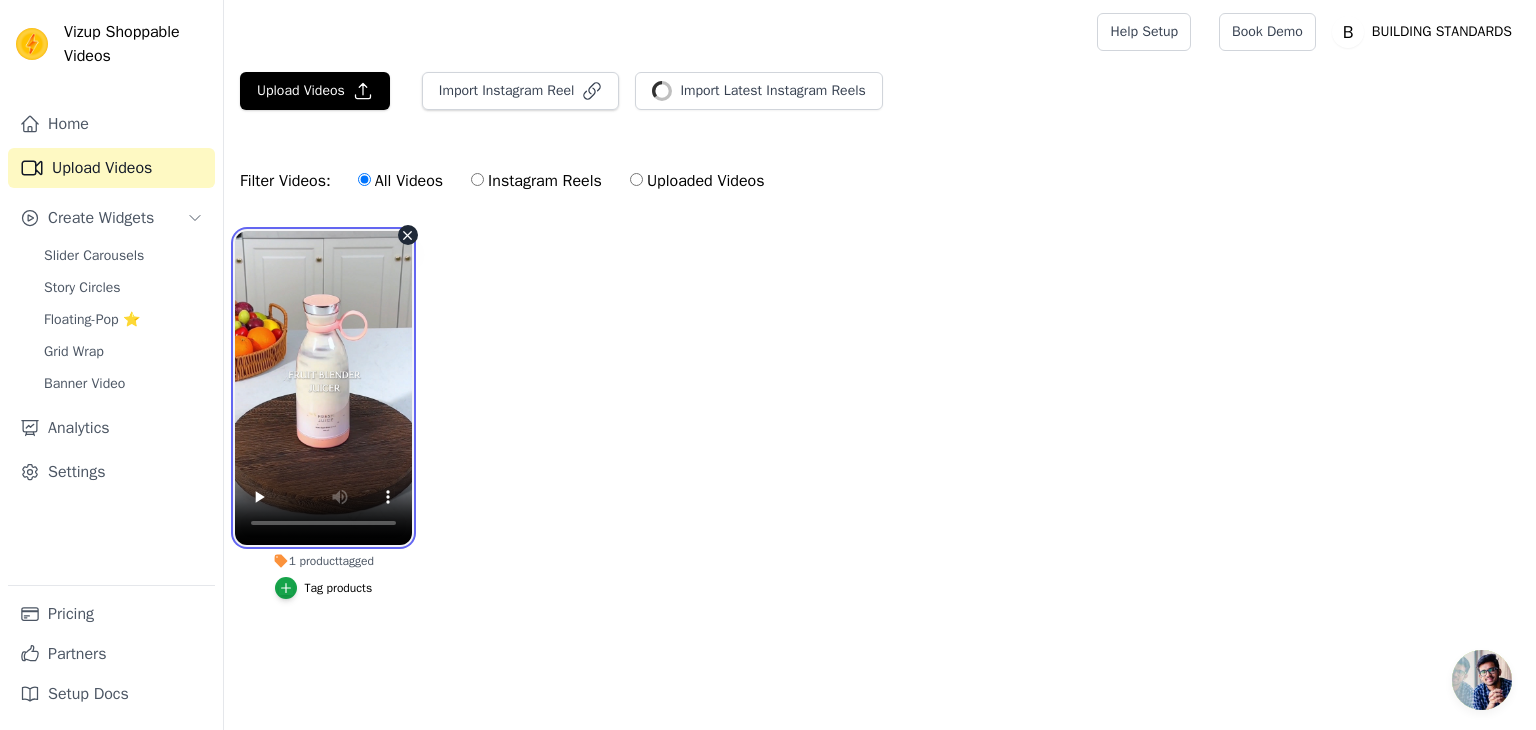 drag, startPoint x: 358, startPoint y: 401, endPoint x: 334, endPoint y: 344, distance: 61.846584 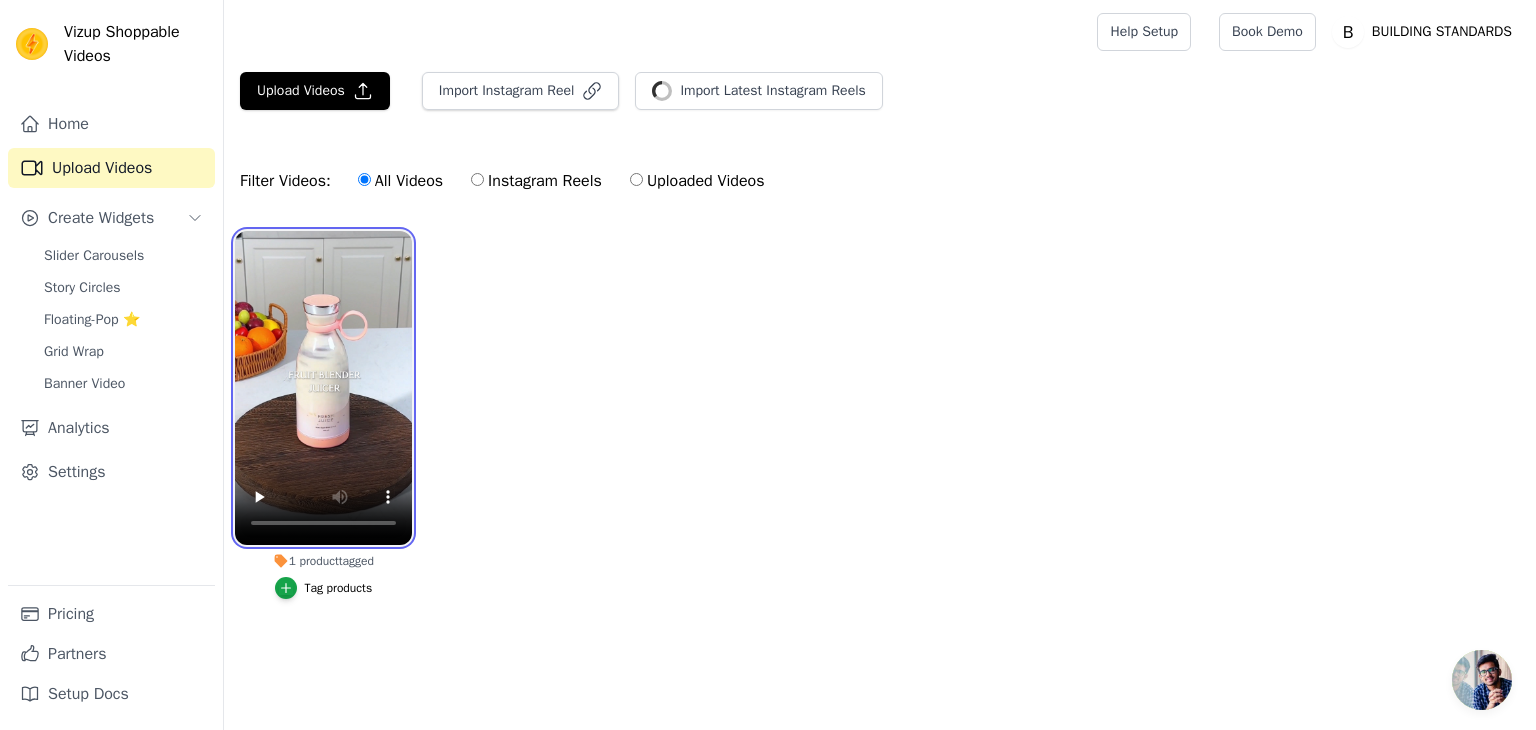 drag, startPoint x: 334, startPoint y: 344, endPoint x: 573, endPoint y: 226, distance: 266.5427 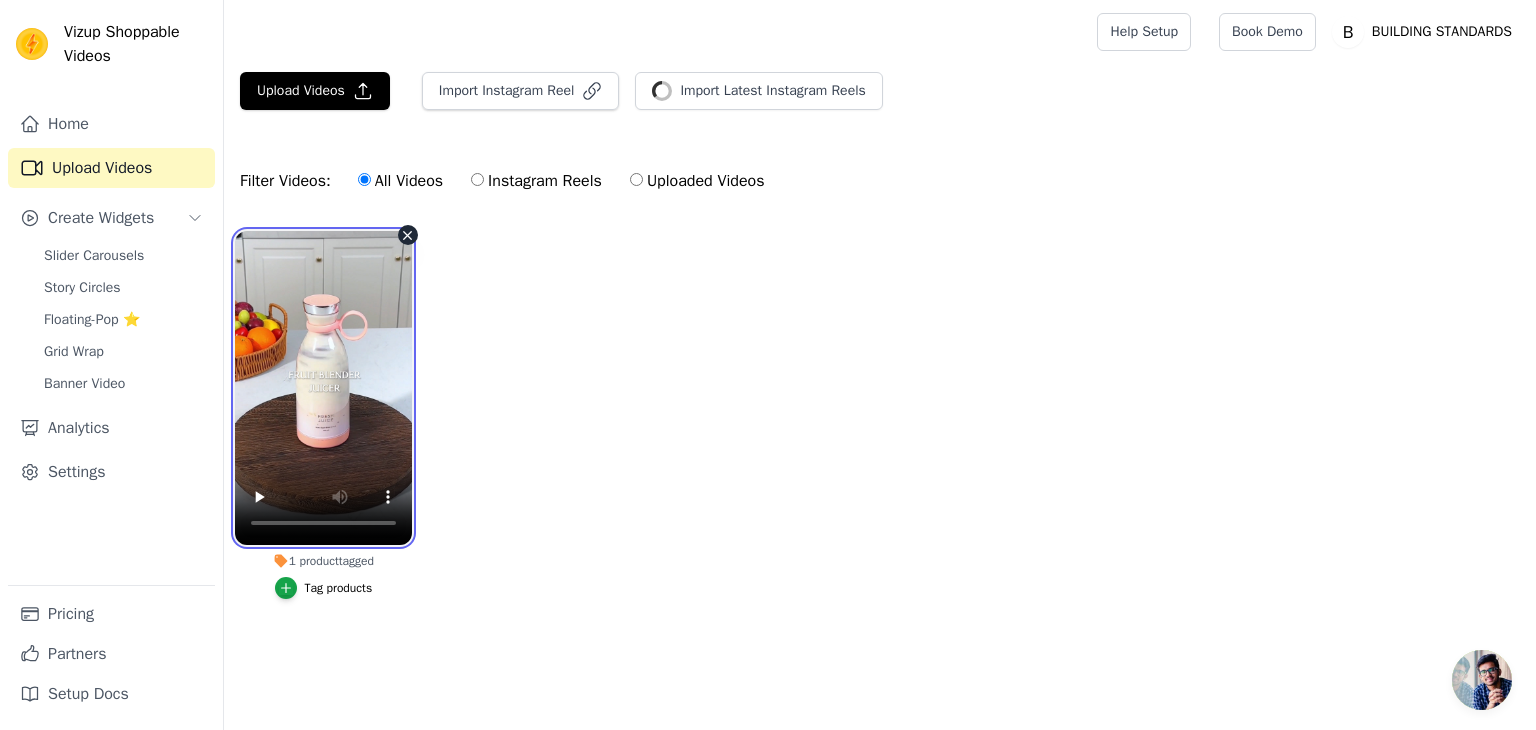 click at bounding box center [323, 388] 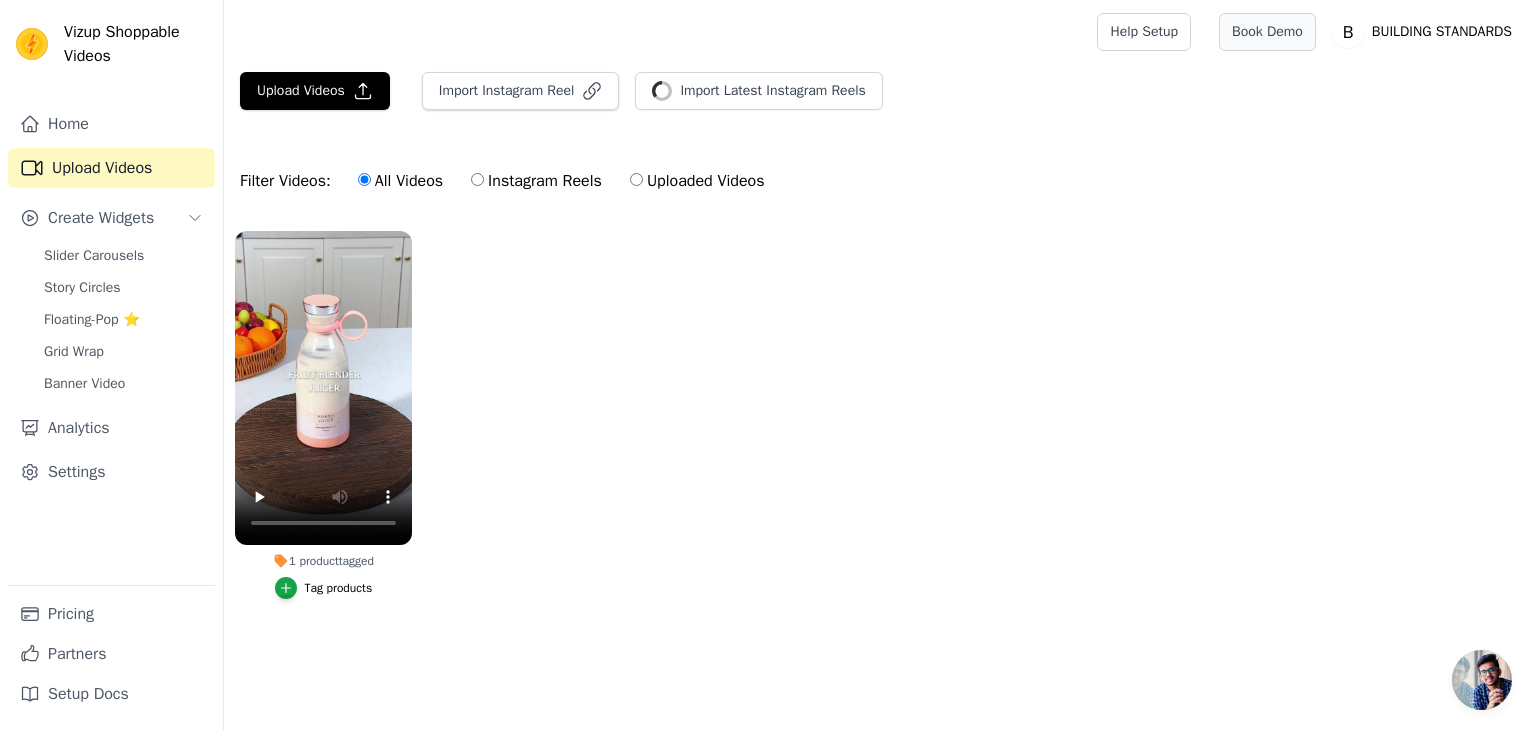 click on "Book Demo" at bounding box center [1267, 32] 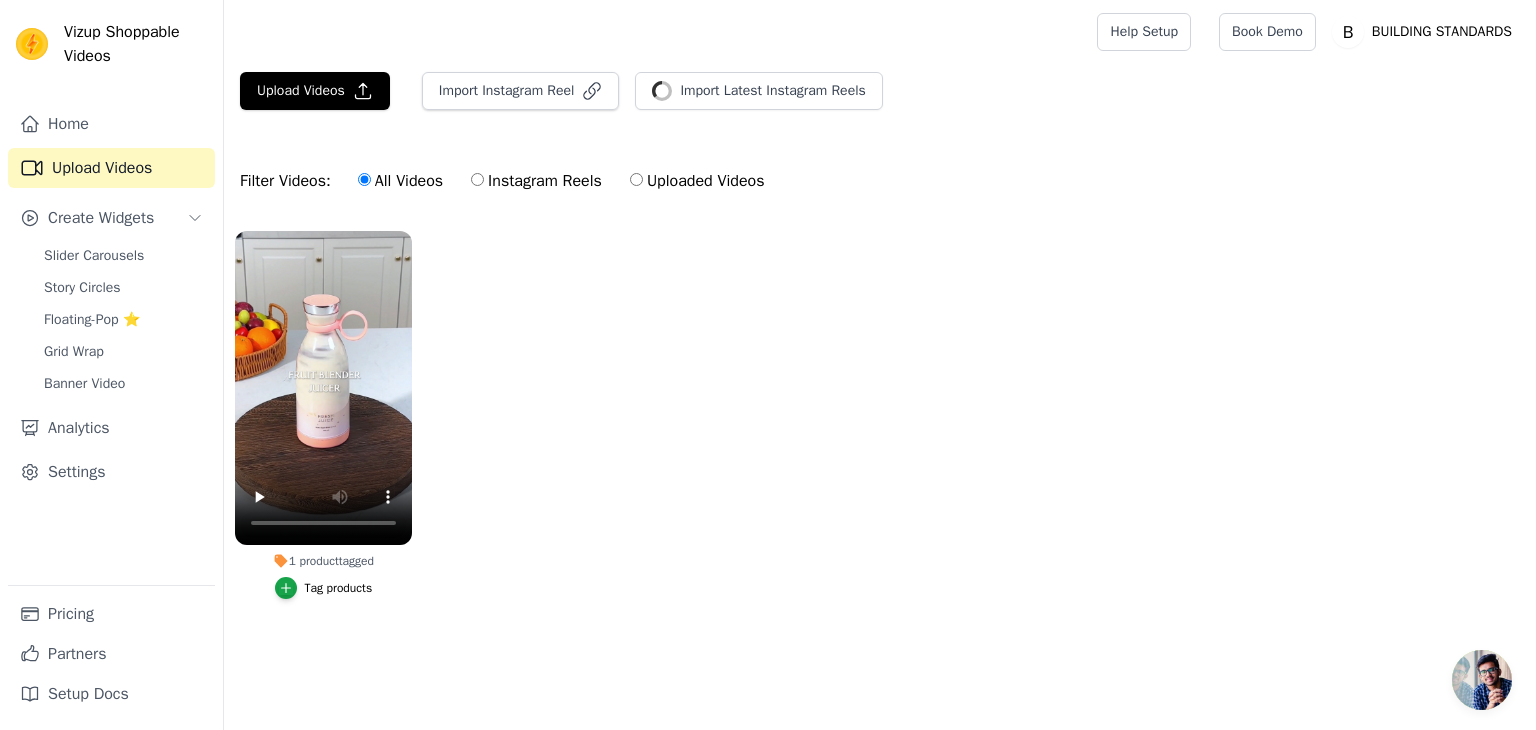 click on "Tag products" at bounding box center [339, 588] 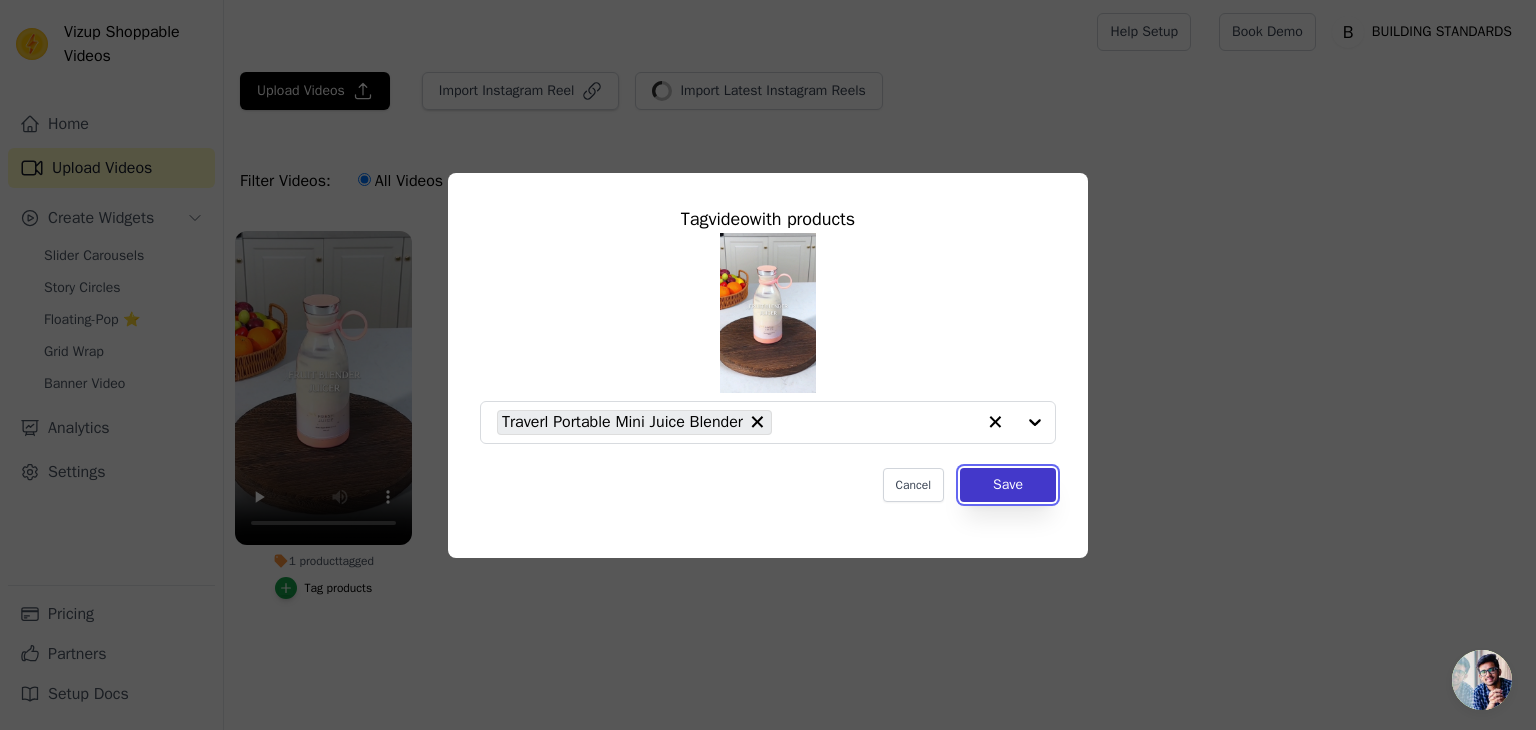 click on "Save" at bounding box center [1008, 485] 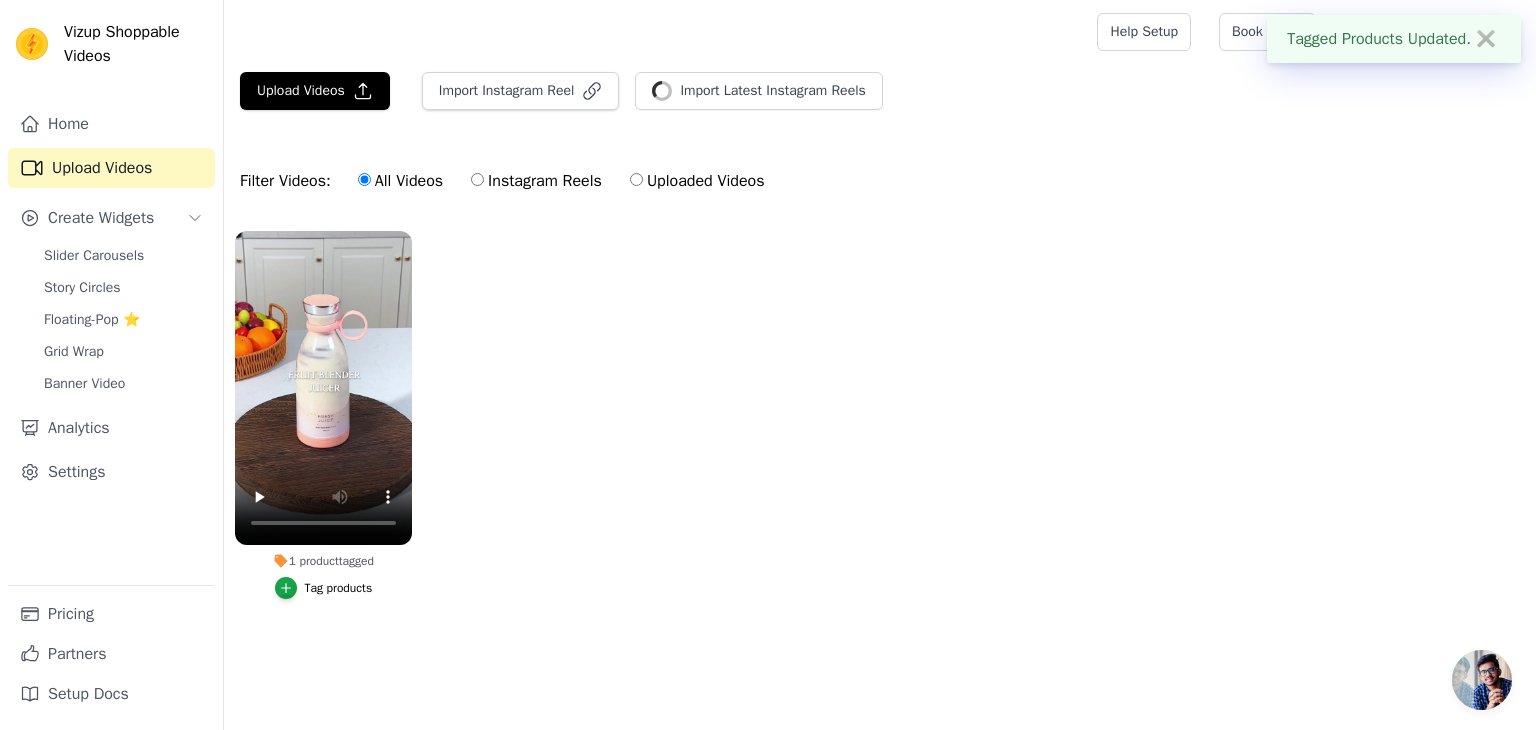 click on "1   product  tagged" at bounding box center (323, 561) 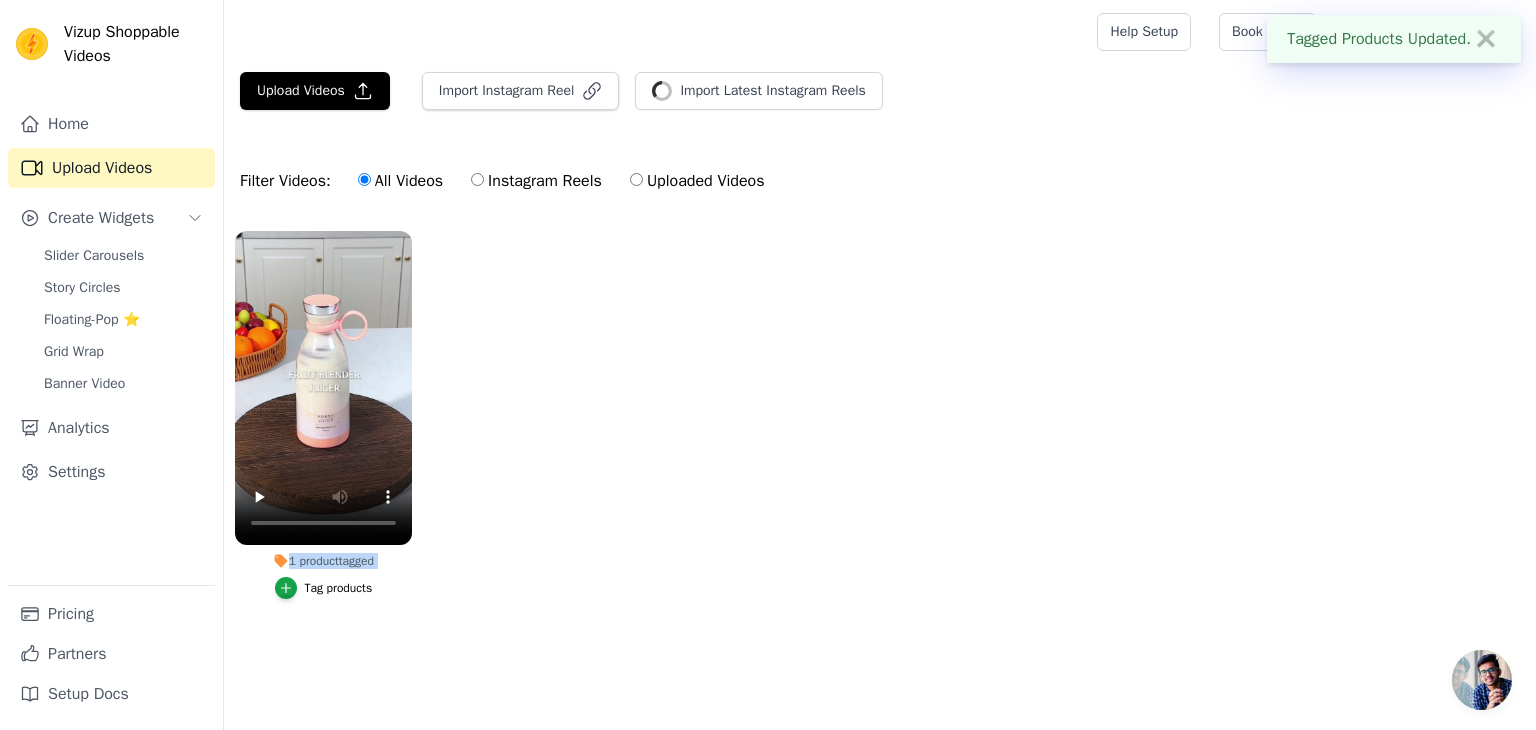 click on "1   product  tagged" at bounding box center [323, 561] 